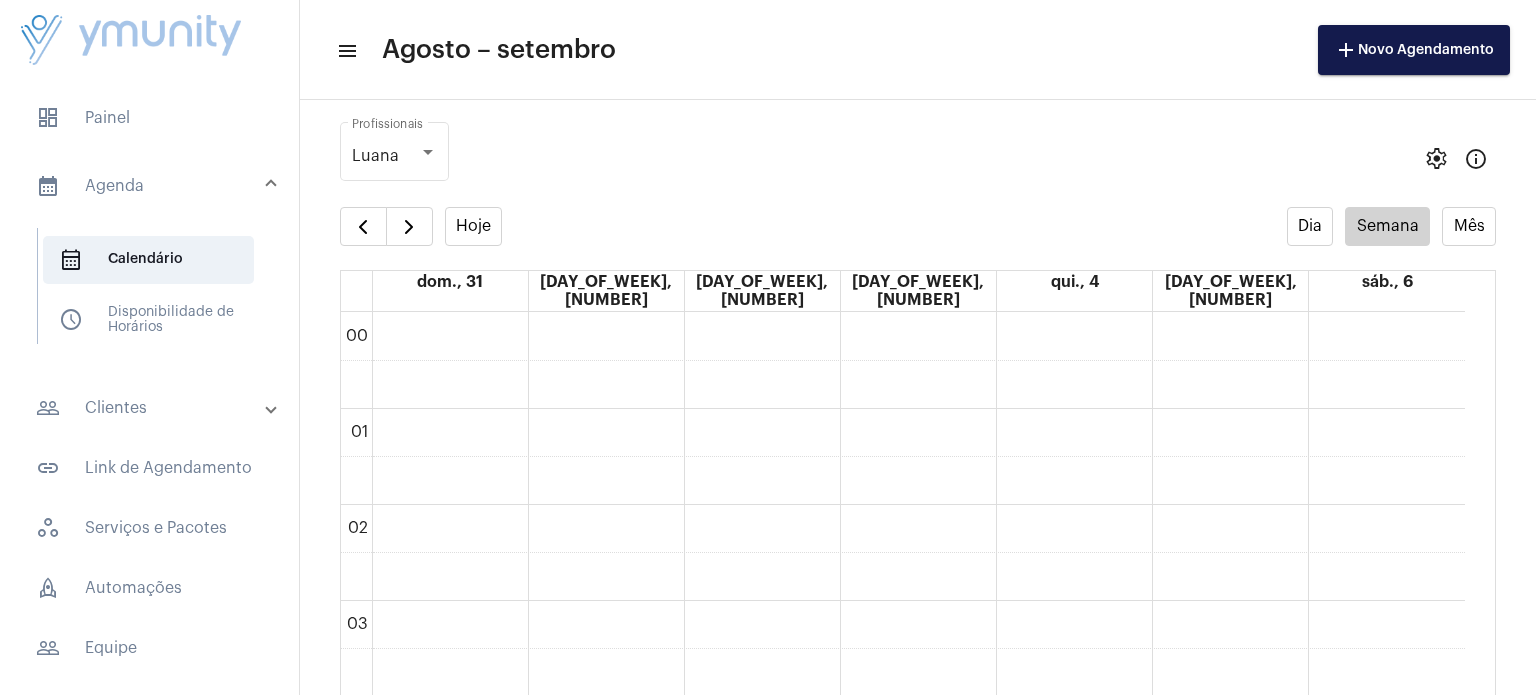 scroll, scrollTop: 0, scrollLeft: 0, axis: both 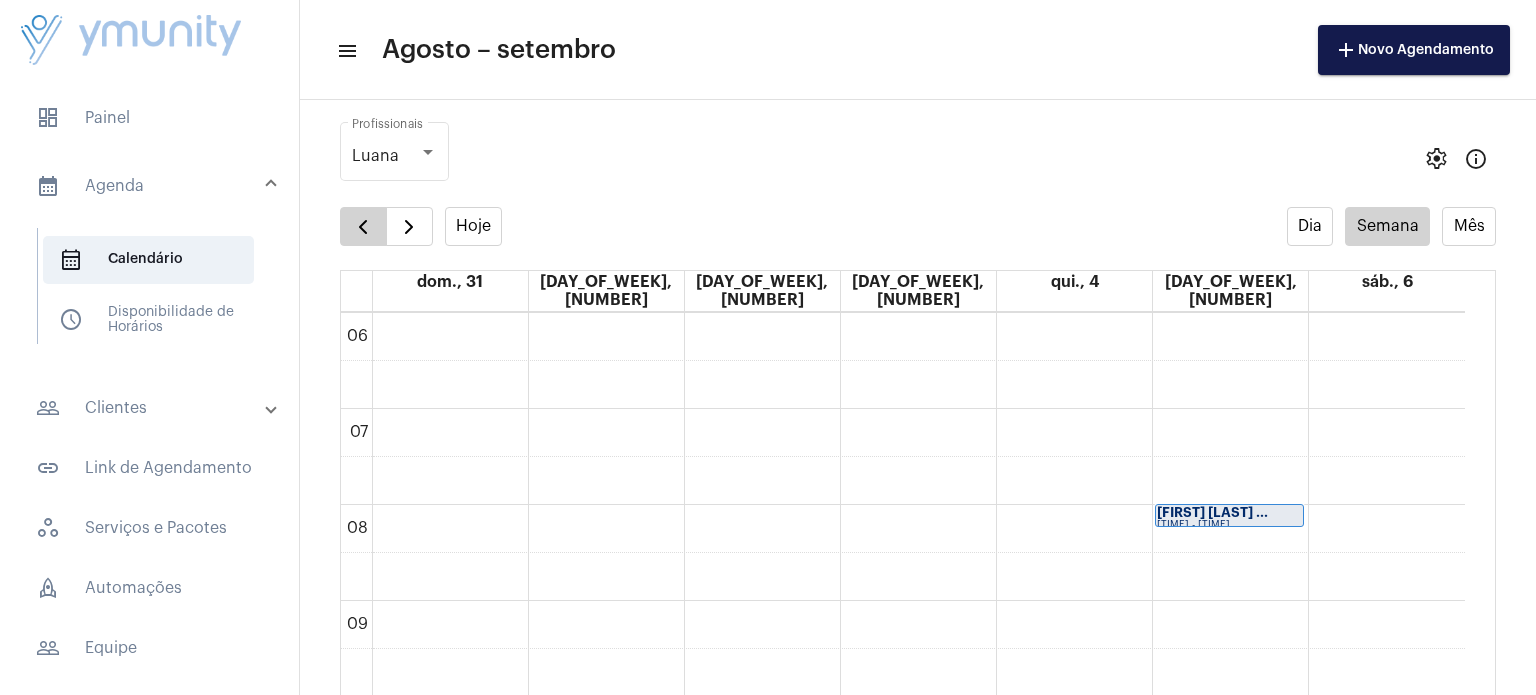 click 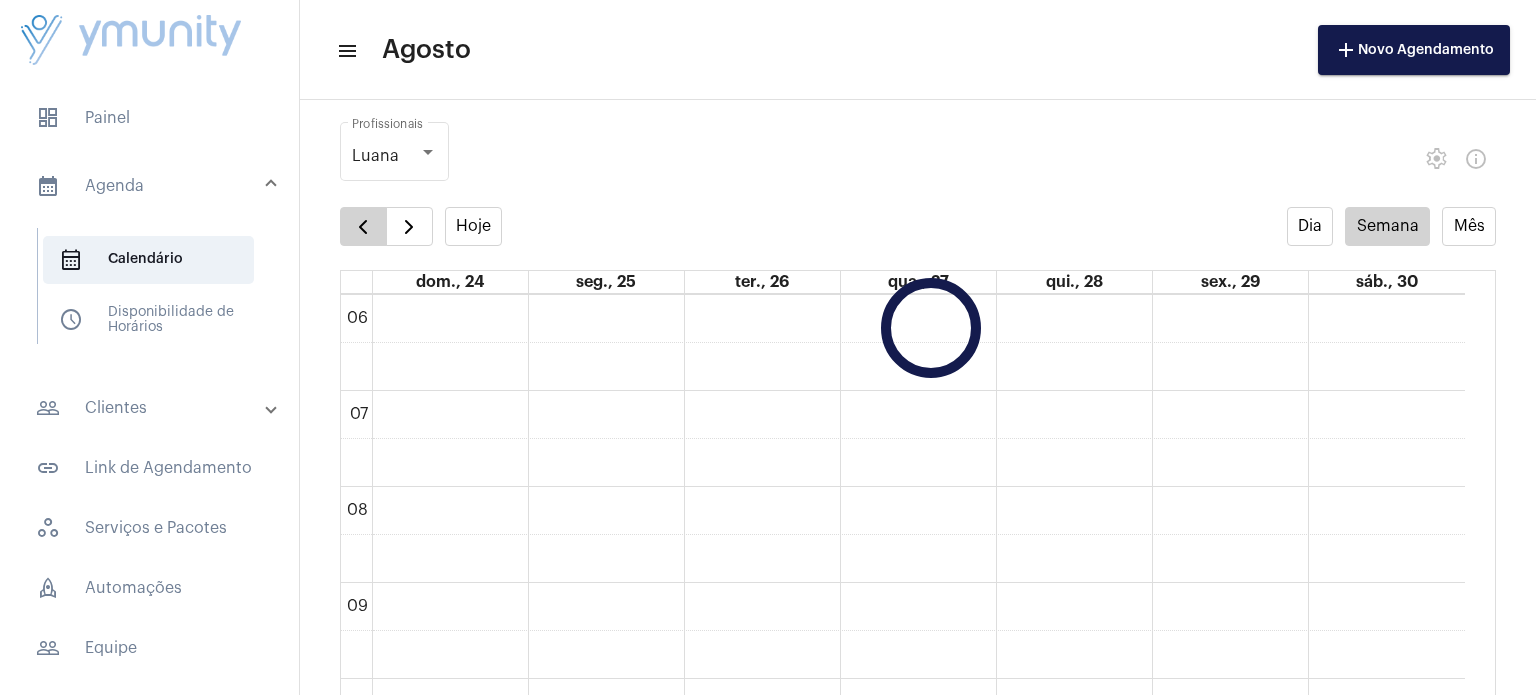 click 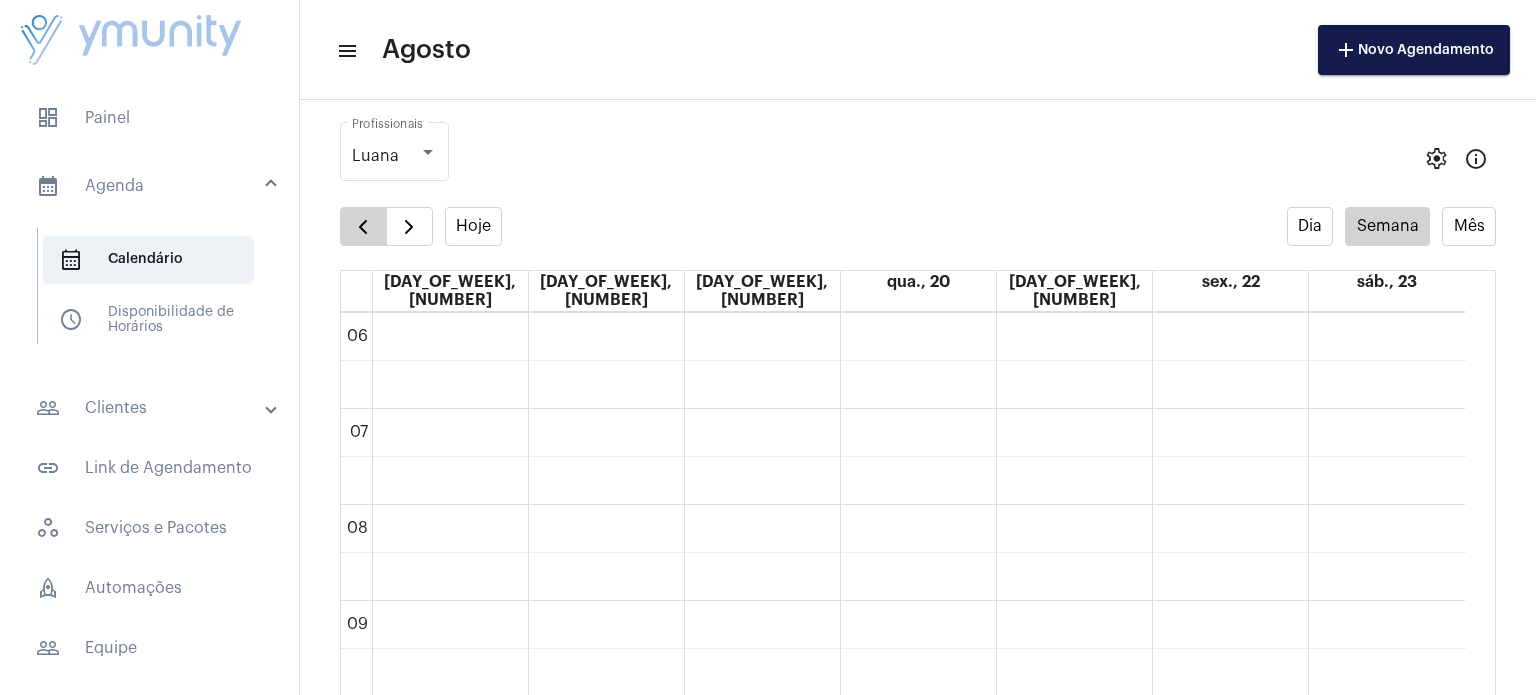 click 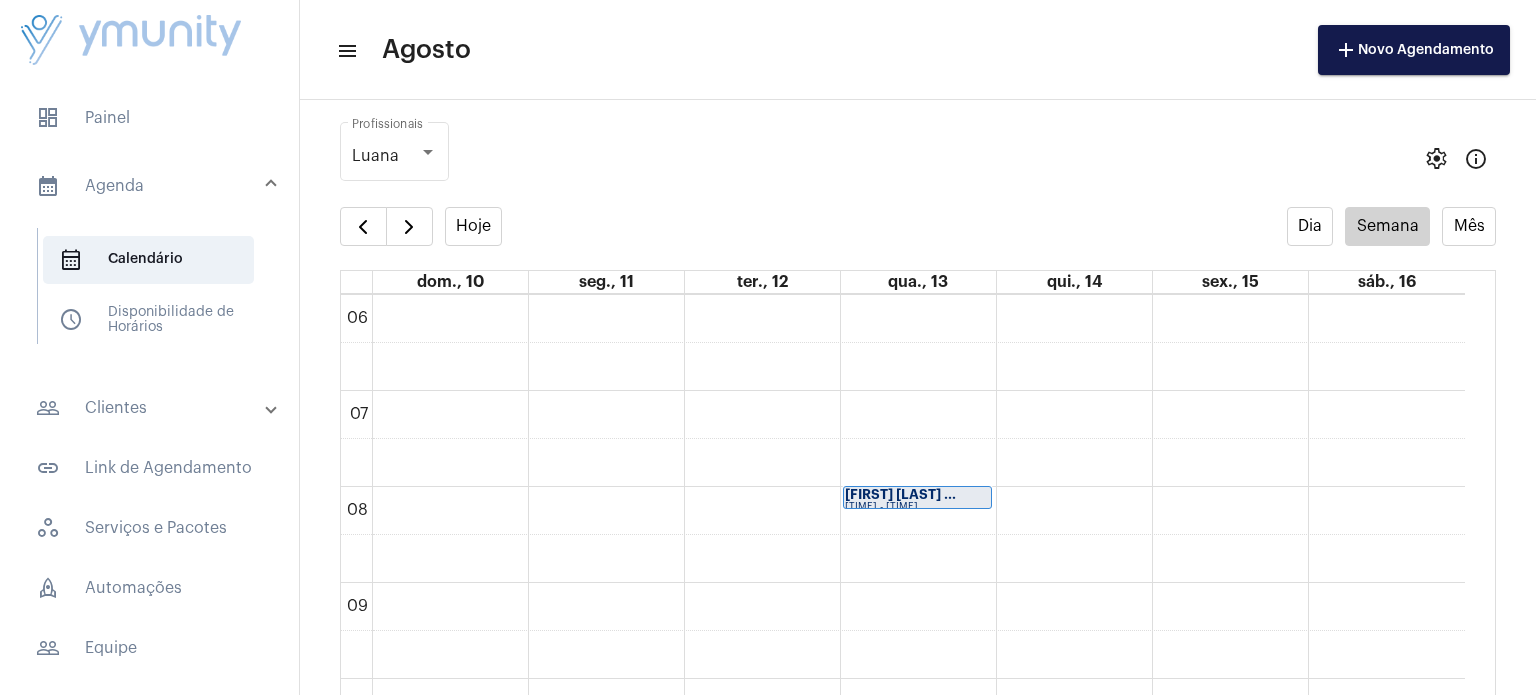 click on "00 01 02 03 04 05 06 07 08 09 10 11 12 13 14 15 16 17 18 19 20 21 22 23
[FIRST] [LAST] PE...
[TIME] - [TIME]
[FIRST] [LAST] ...
[TIME] - [TIME]
[FIRST] [LAST] ...
[TIME] - [TIME]
[FIRST] [LAST] ...
[TIME] - [TIME]" 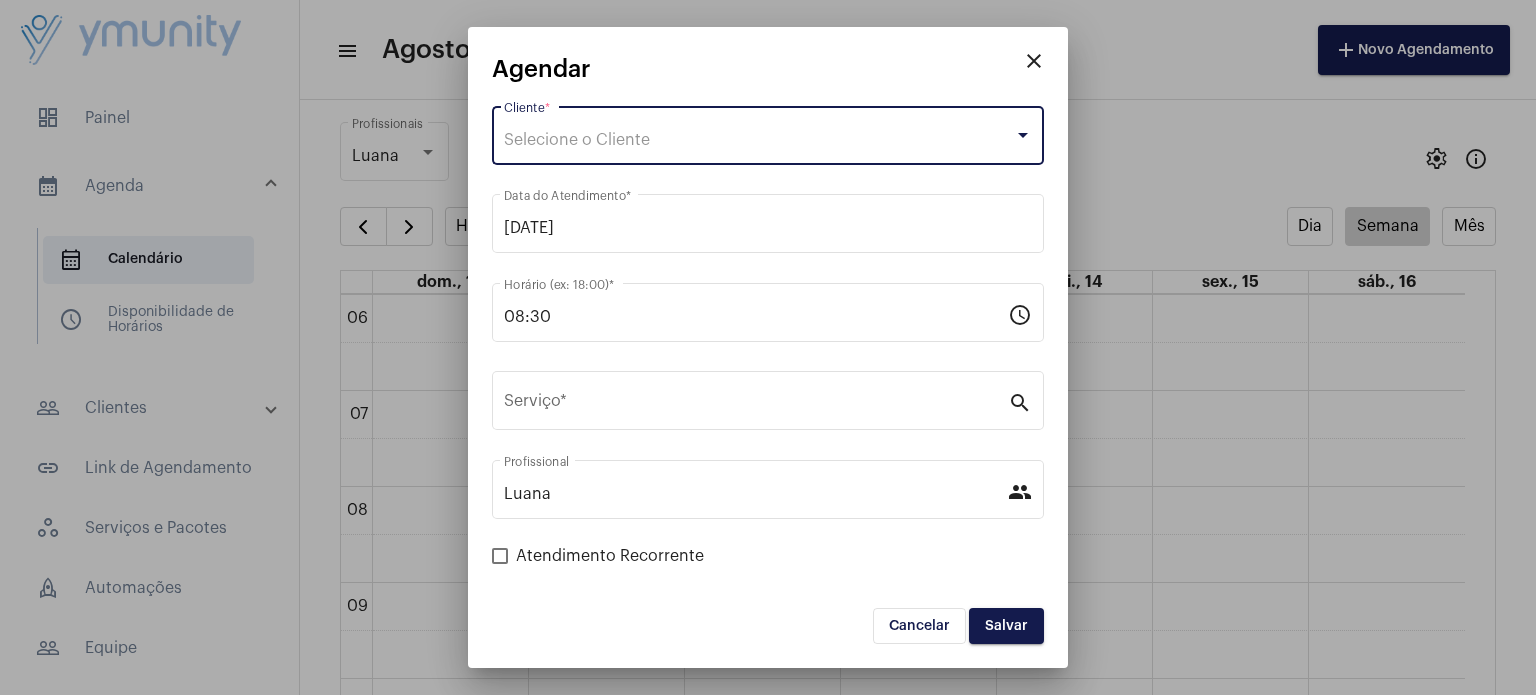 click on "Selecione o Cliente" at bounding box center [759, 140] 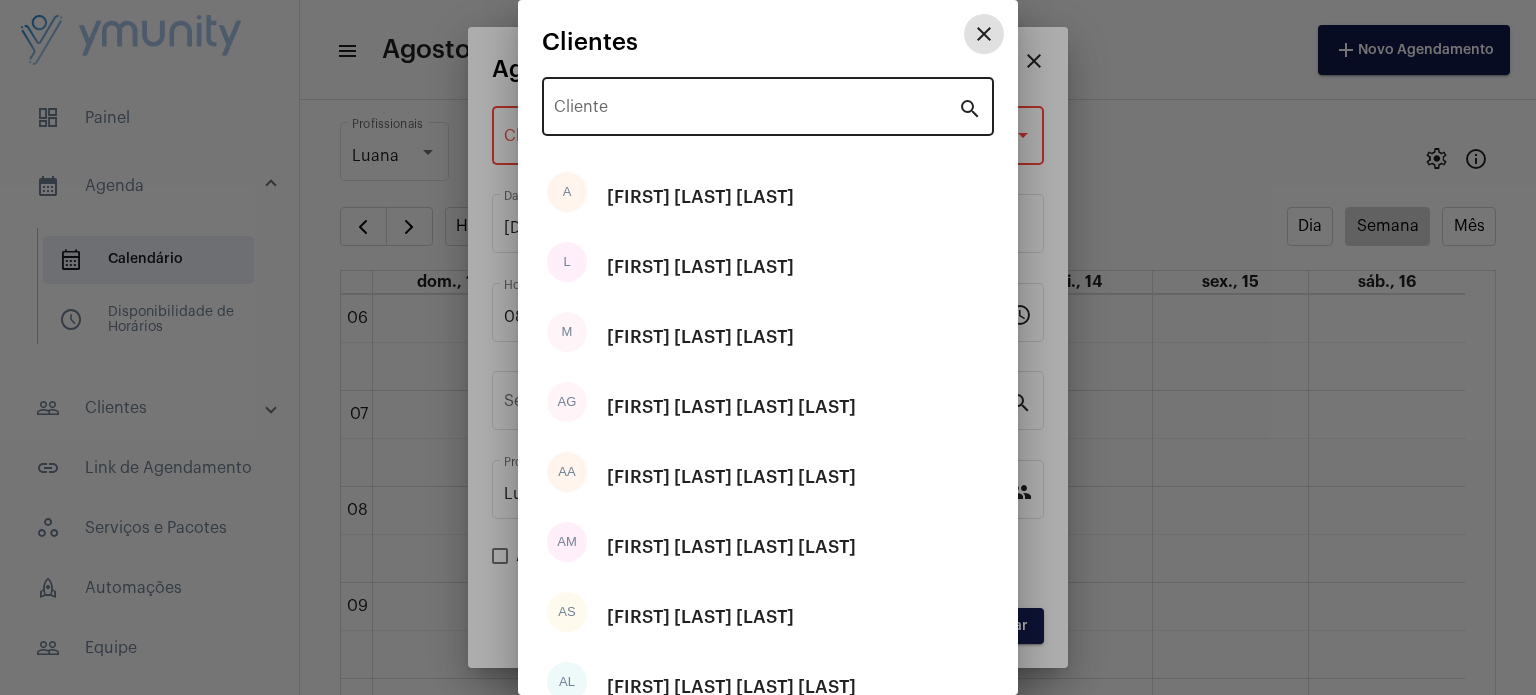 click on "Cliente" at bounding box center (756, 111) 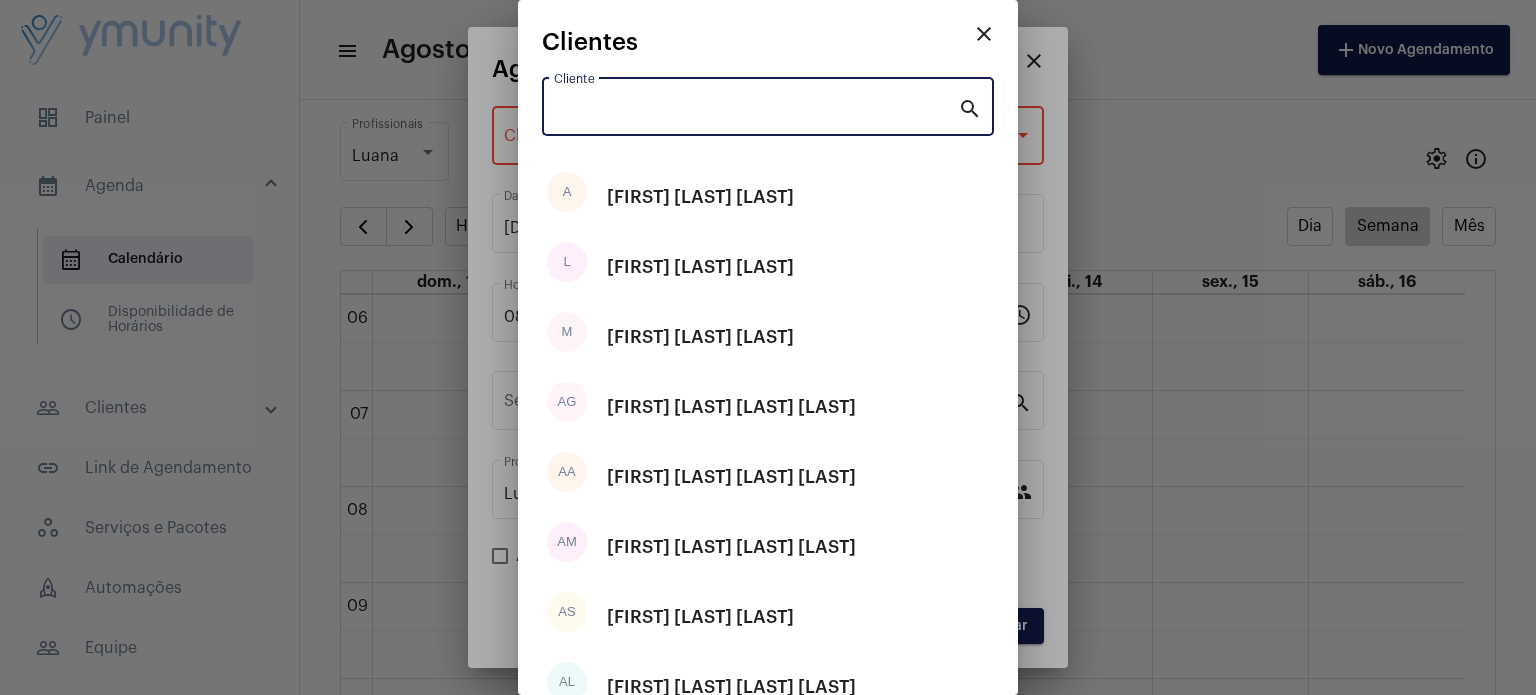 paste on "[FIRST] [LAST] [LAST]" 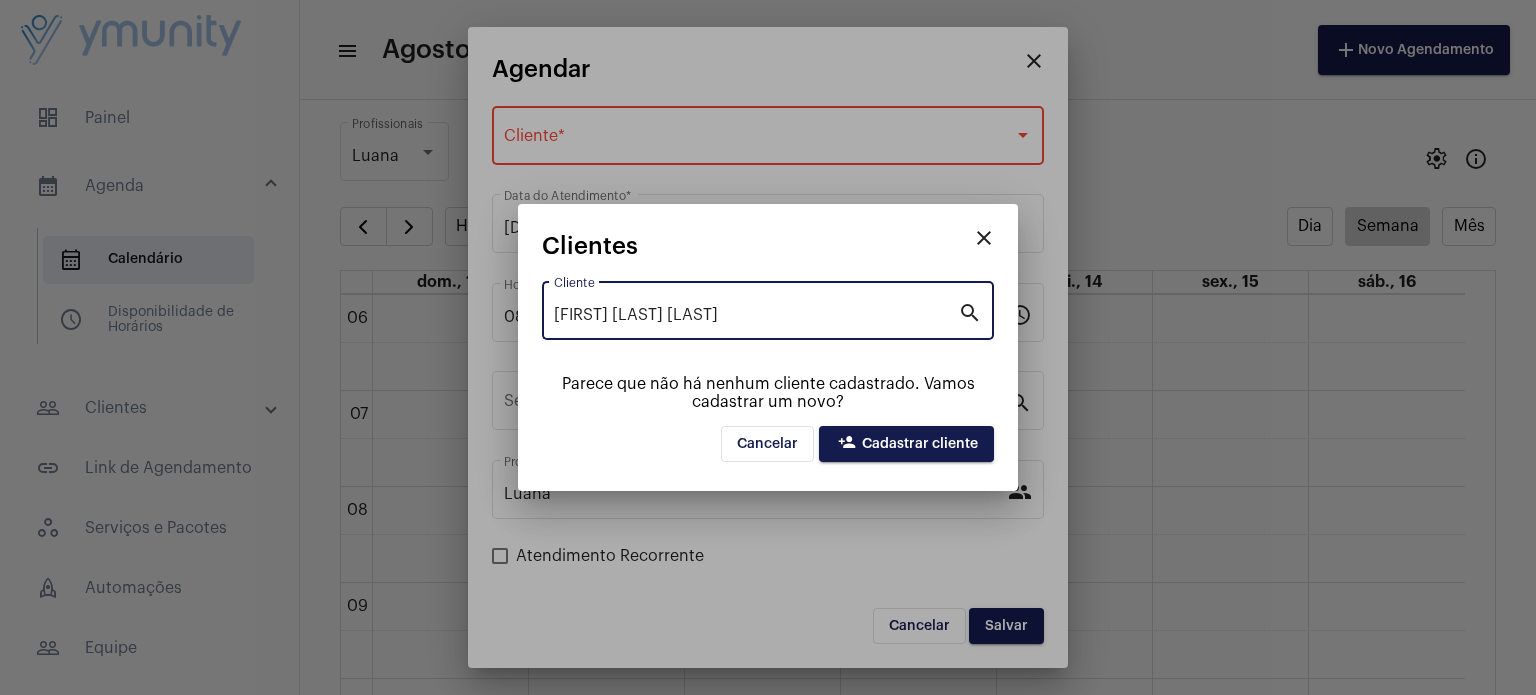 type on "[FIRST] [LAST] [LAST]" 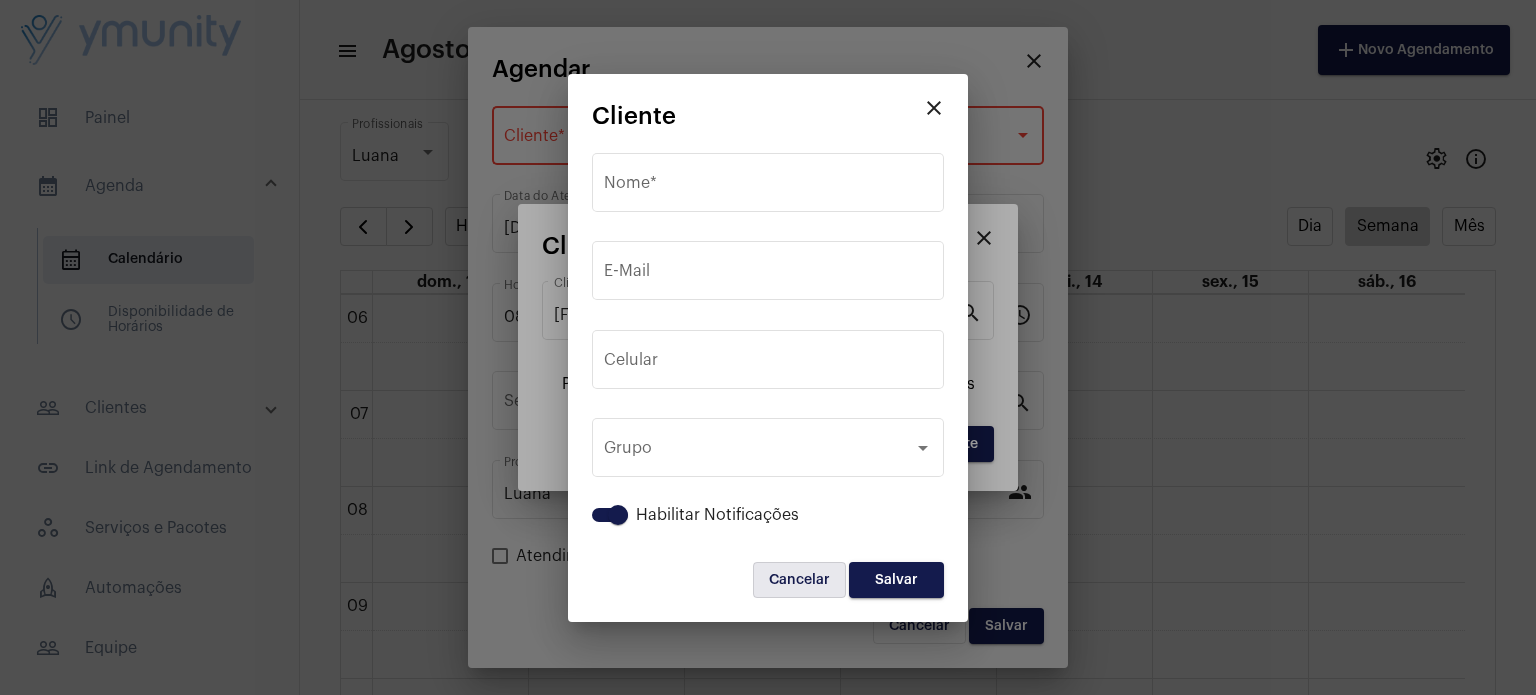 click on "Cancelar" at bounding box center [799, 580] 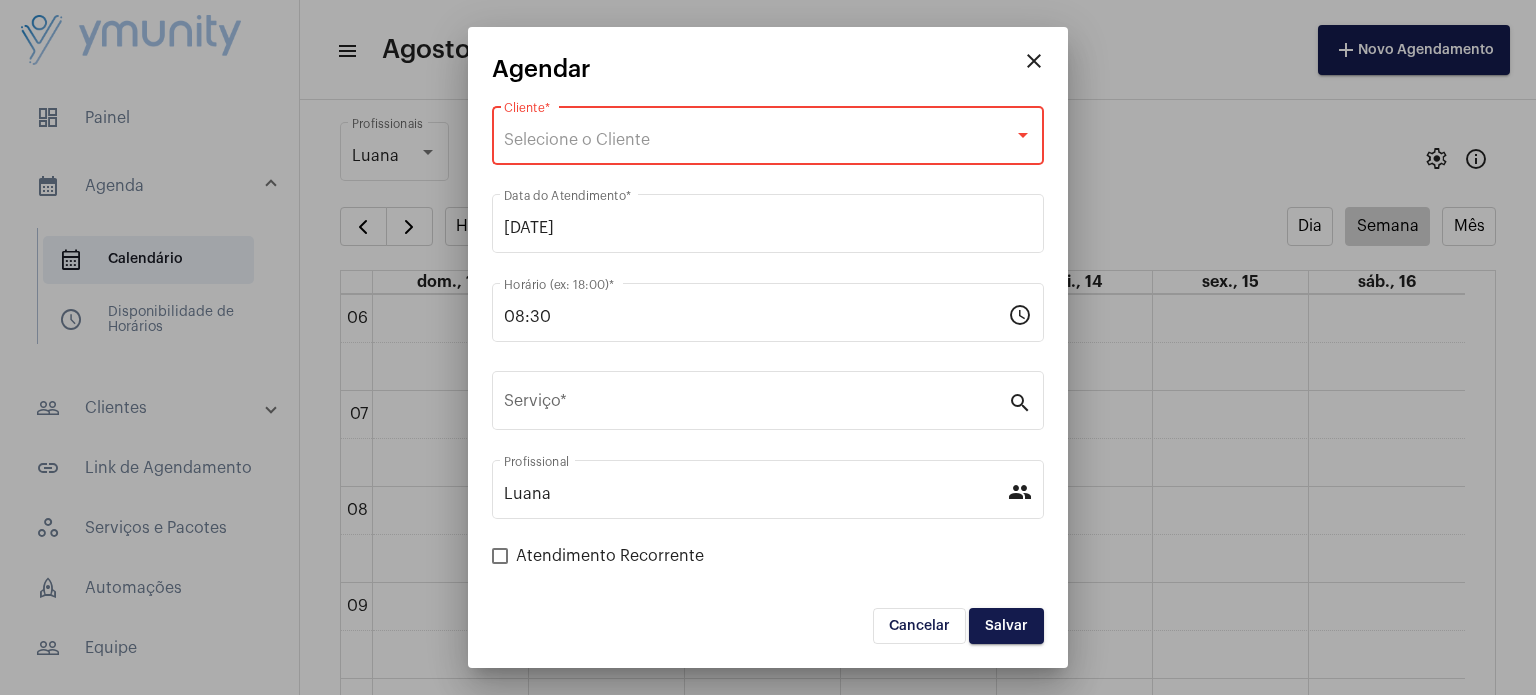 click on "Selecione o Cliente Cliente  *" at bounding box center [768, 133] 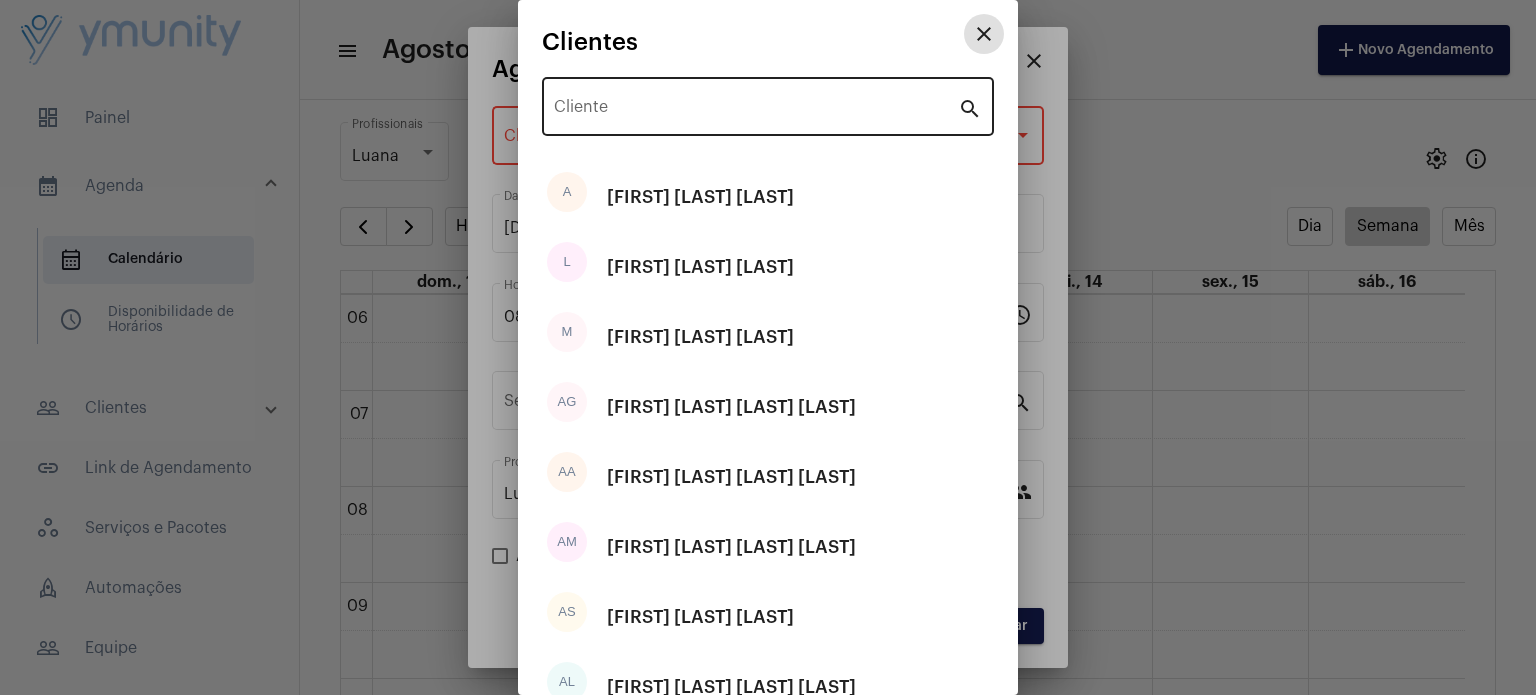 click on "Cliente" at bounding box center (756, 111) 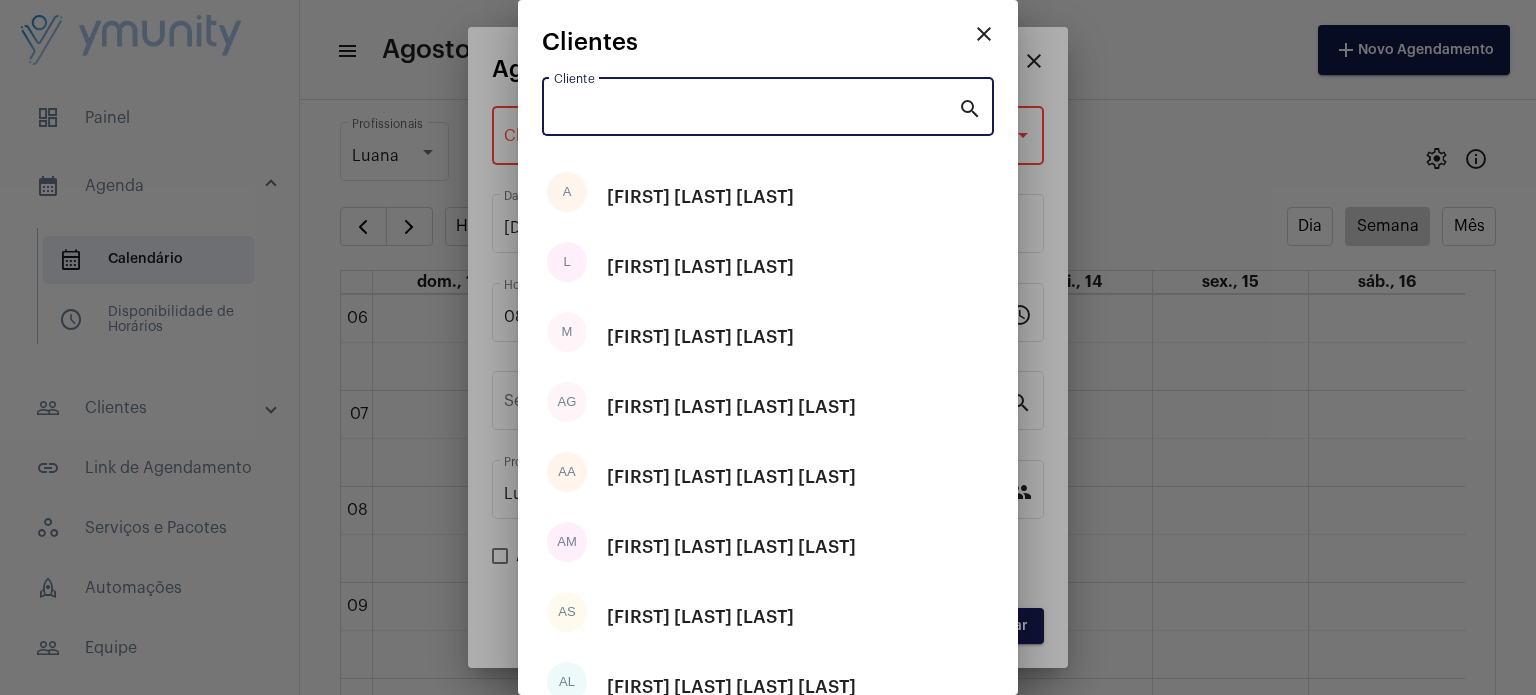 paste on "[FIRST] [LAST] [LAST]" 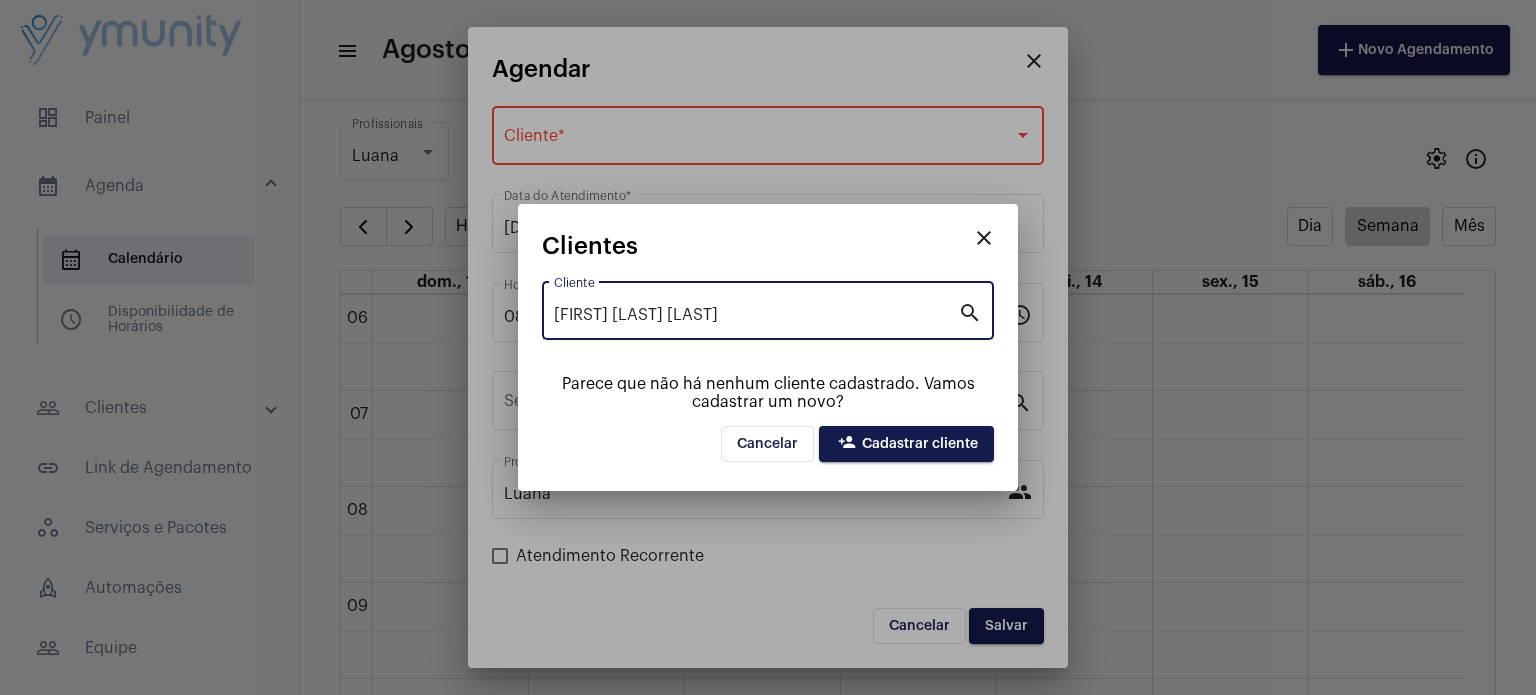type on "[FIRST] [LAST] [LAST]" 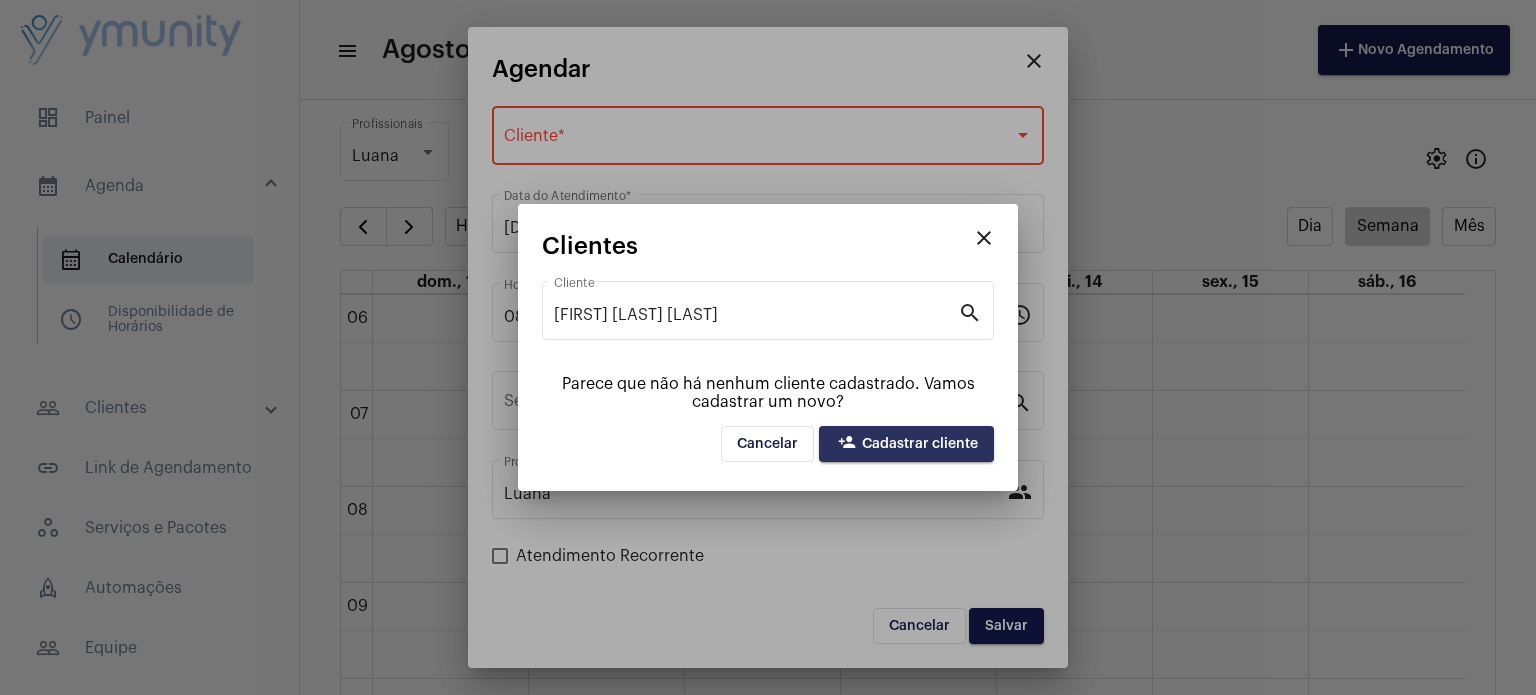 click on "person_add Cadastrar cliente" at bounding box center [906, 444] 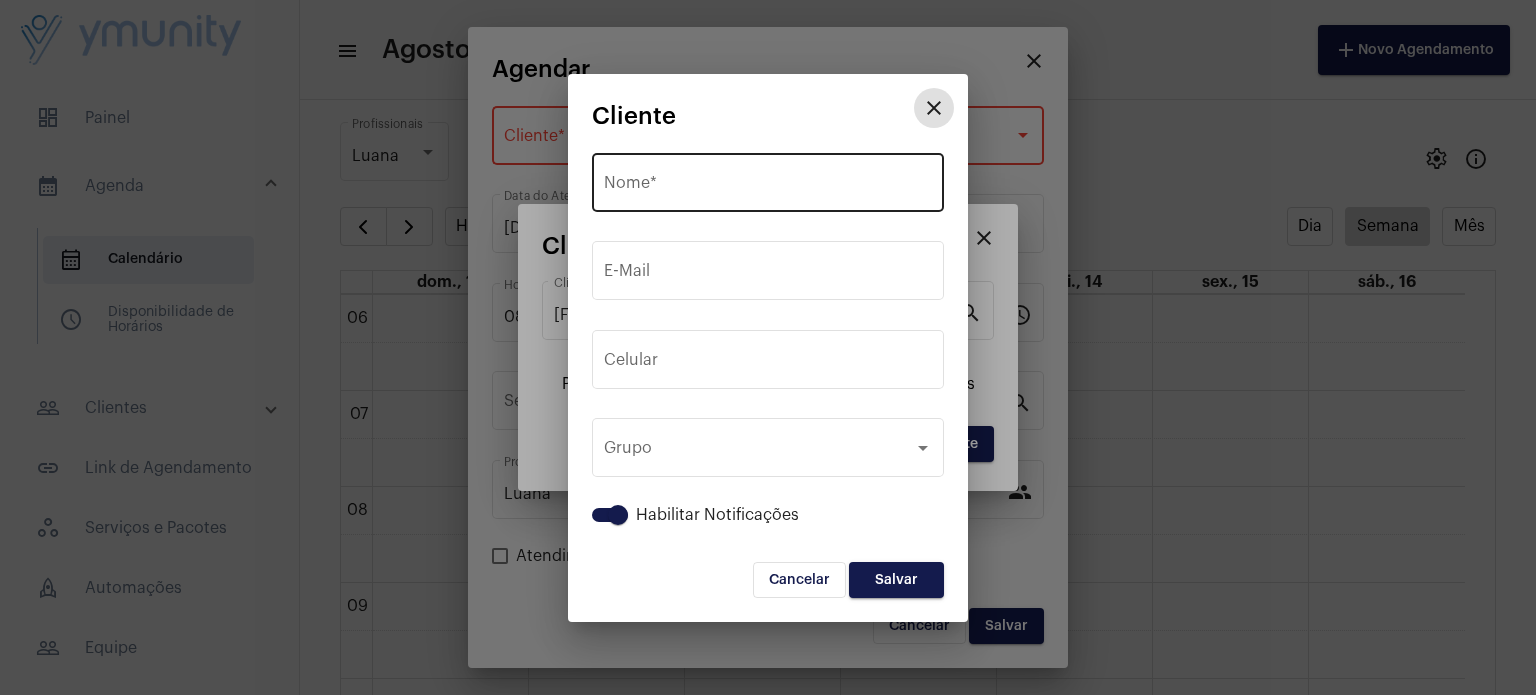 click on "Nome  *" at bounding box center [768, 187] 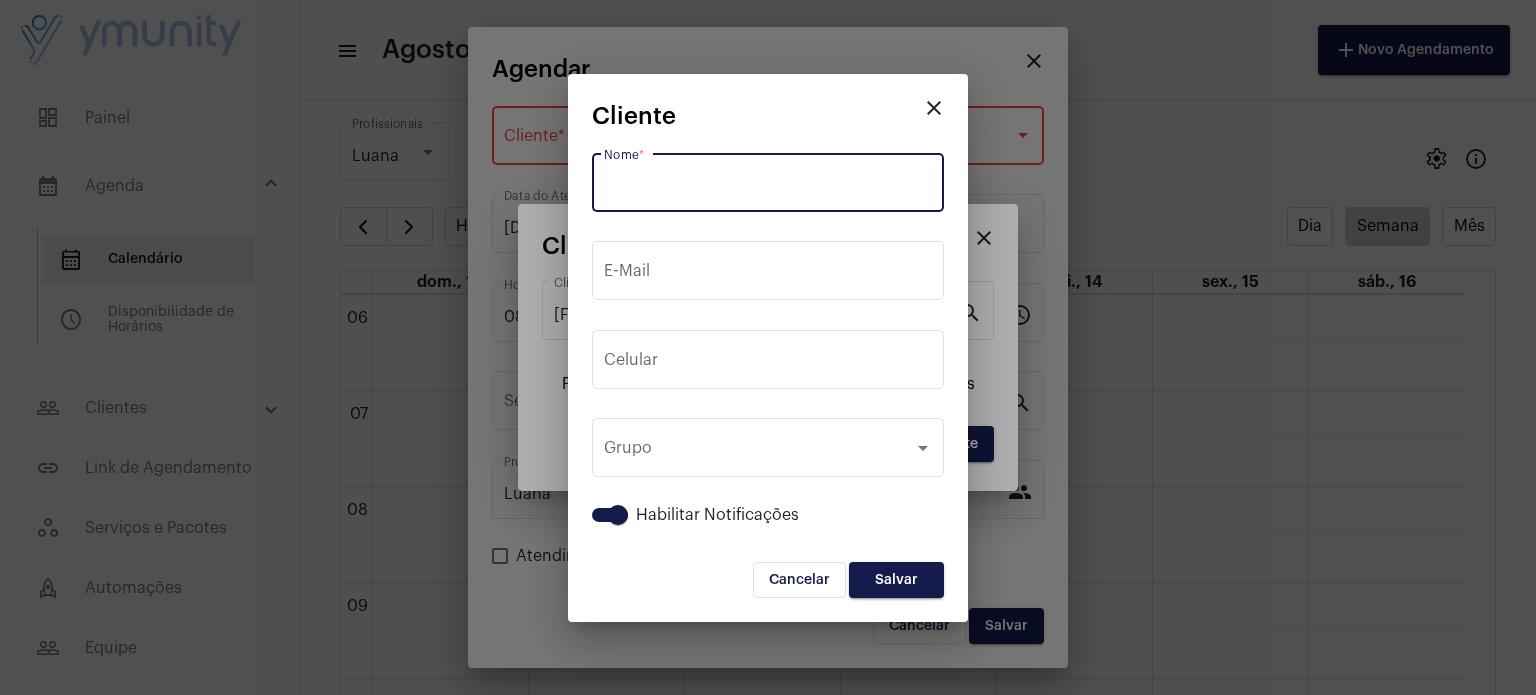 paste on "[FIRST] [LAST] [LAST]" 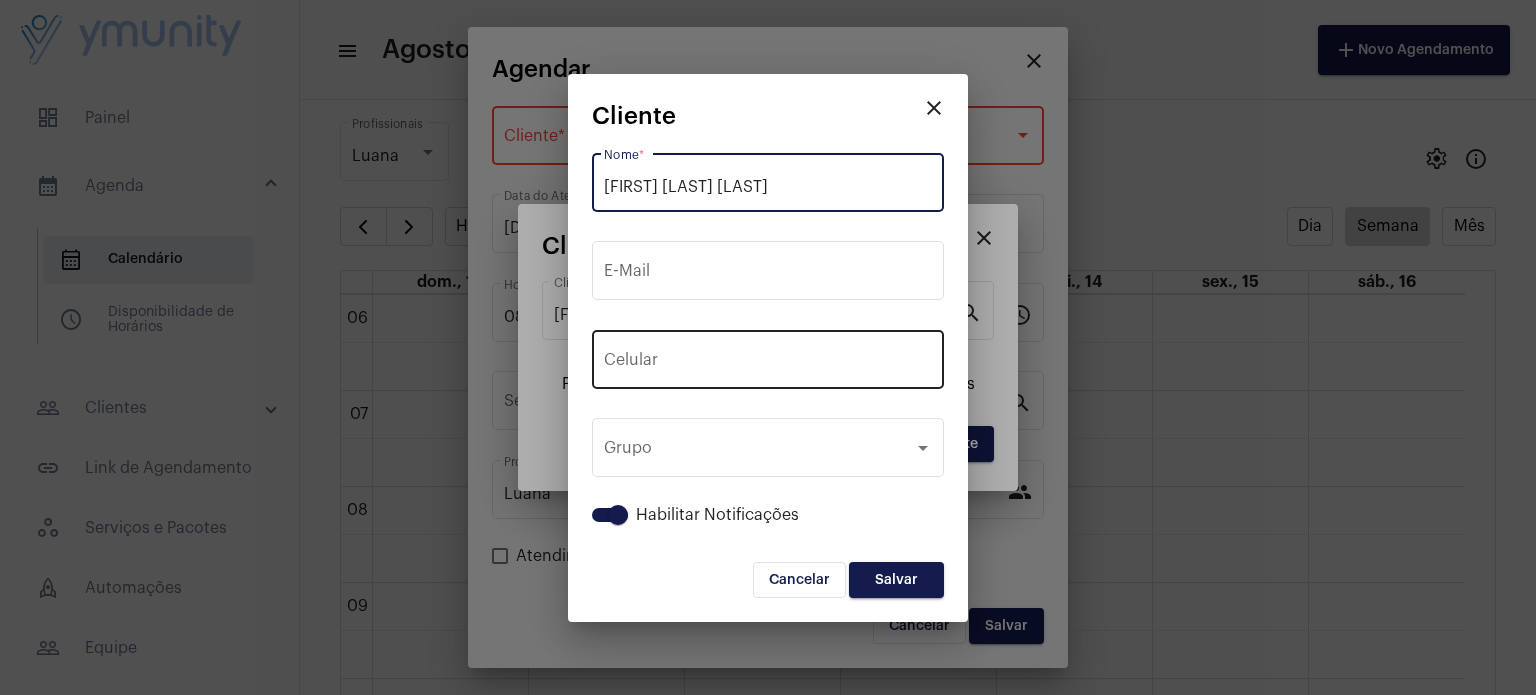 type on "[FIRST] [LAST] [LAST]" 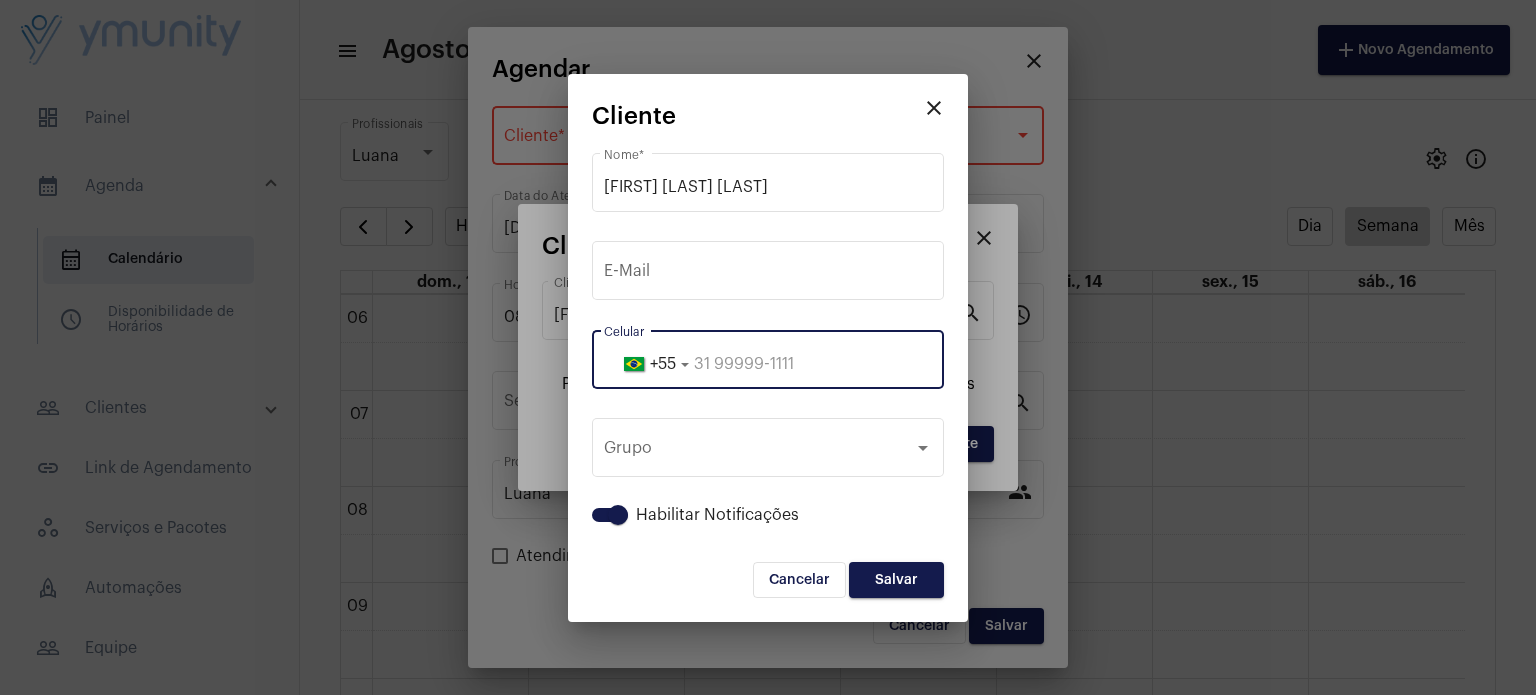 click at bounding box center [768, 364] 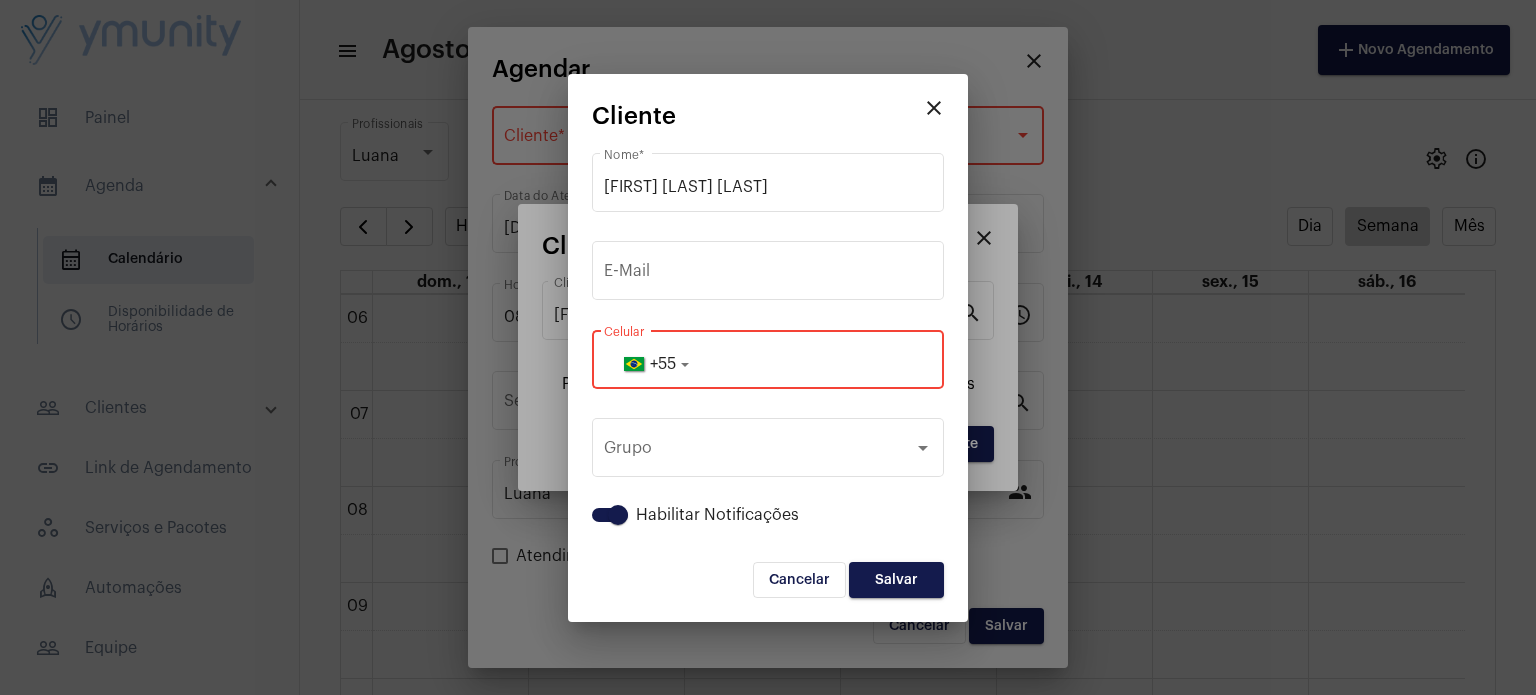 paste on "[PHONE]" 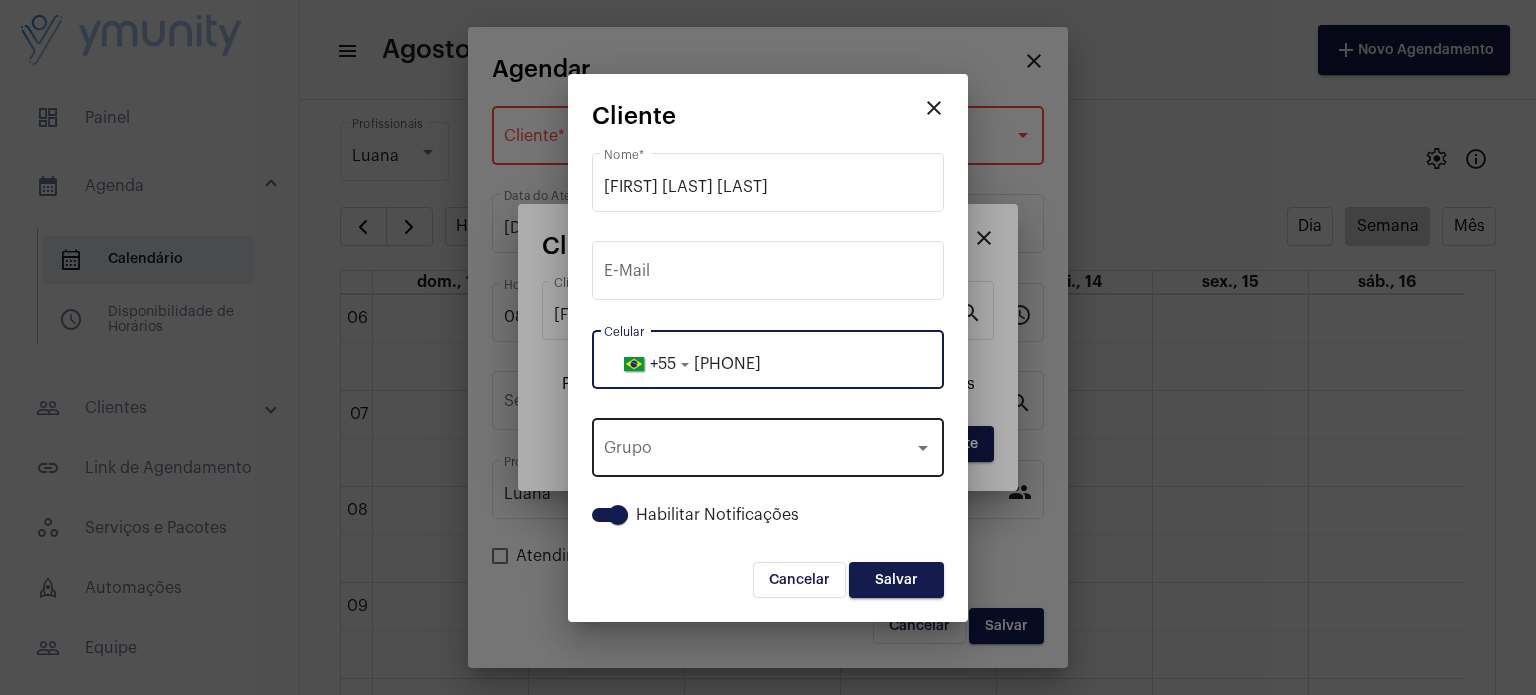 type on "[PHONE]" 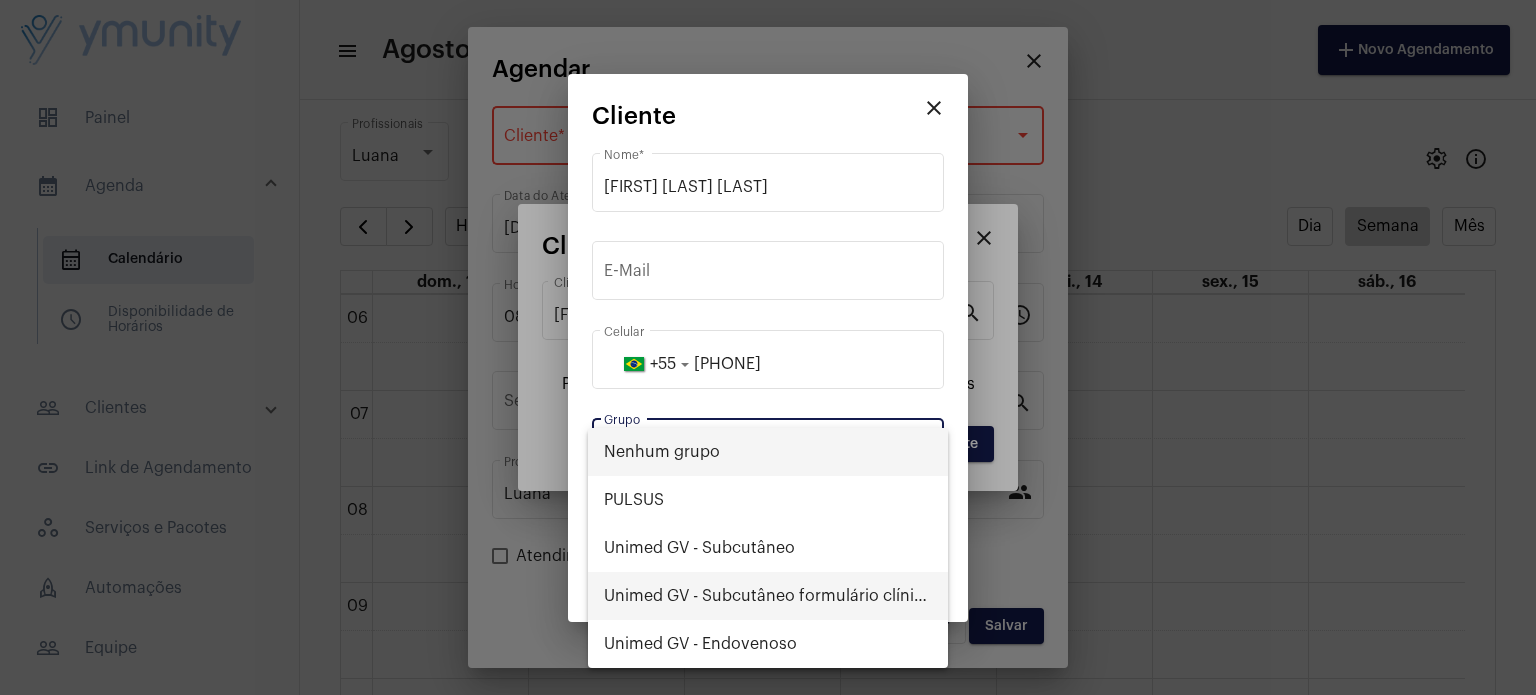 click on "Unimed GV - Subcutâneo formulário clínico" at bounding box center (768, 596) 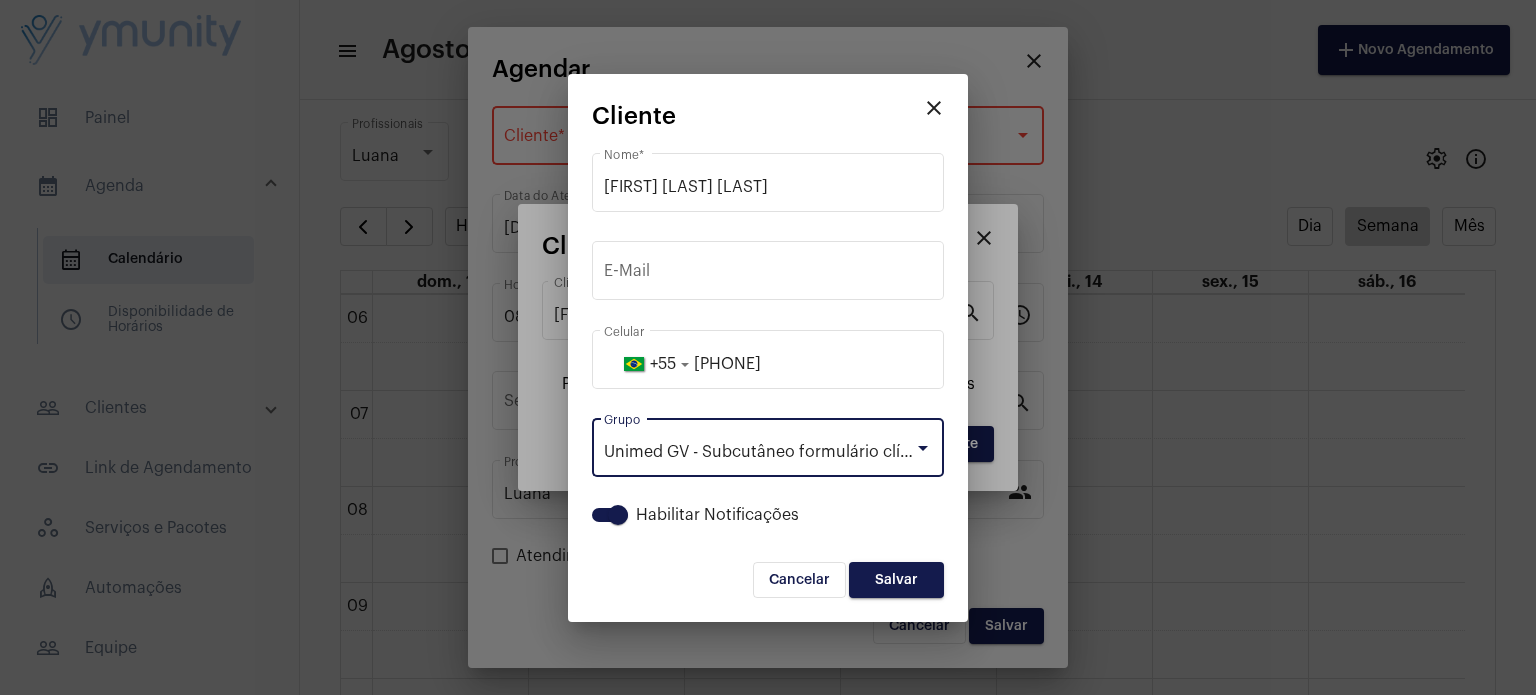 click on "Salvar" at bounding box center (896, 580) 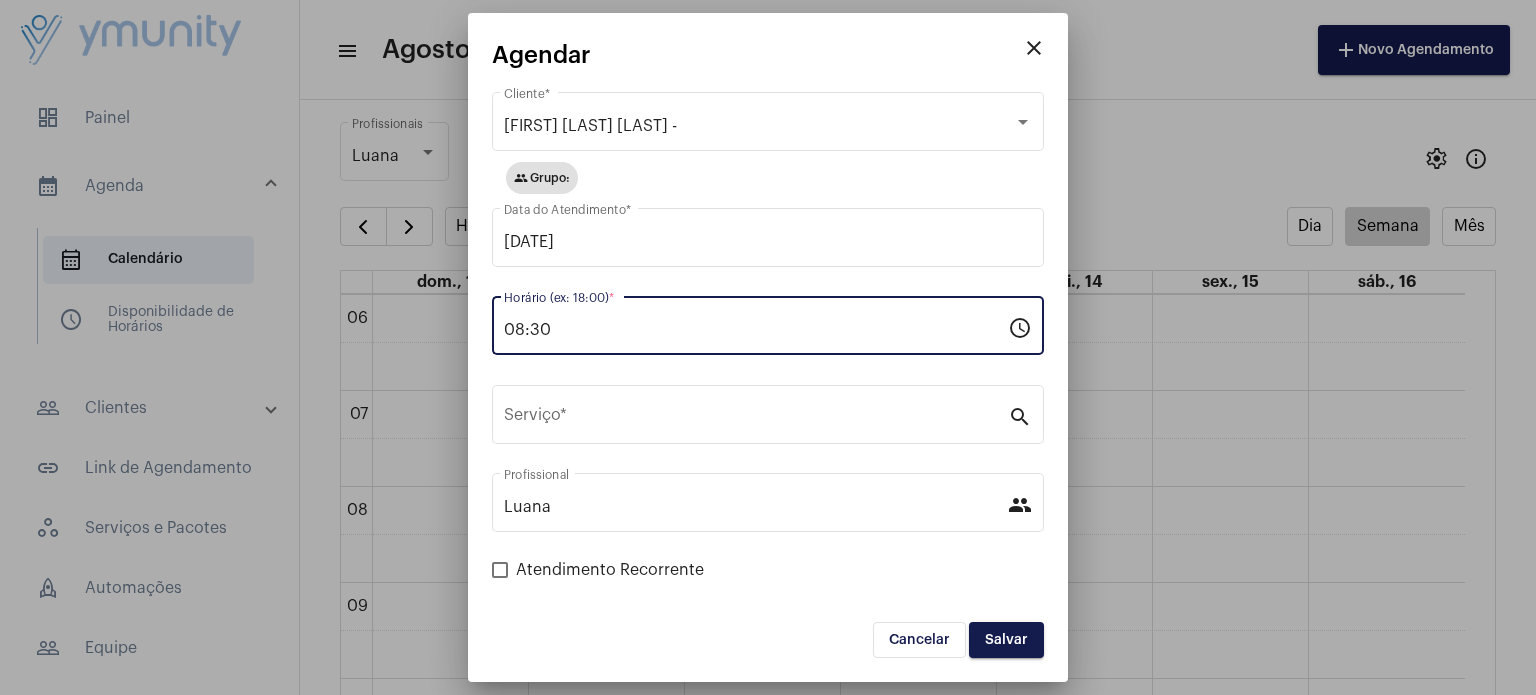 drag, startPoint x: 635, startPoint y: 335, endPoint x: 246, endPoint y: 311, distance: 389.73965 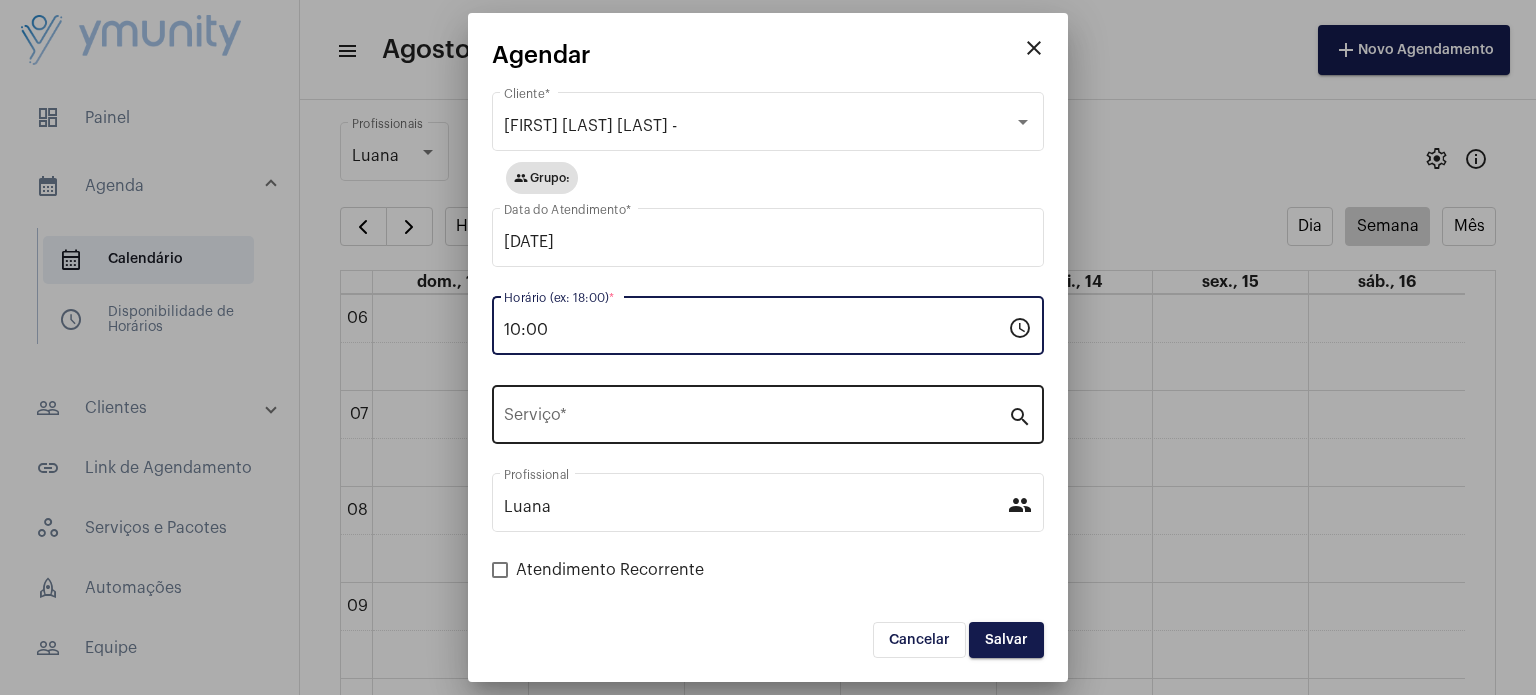 type on "10:00" 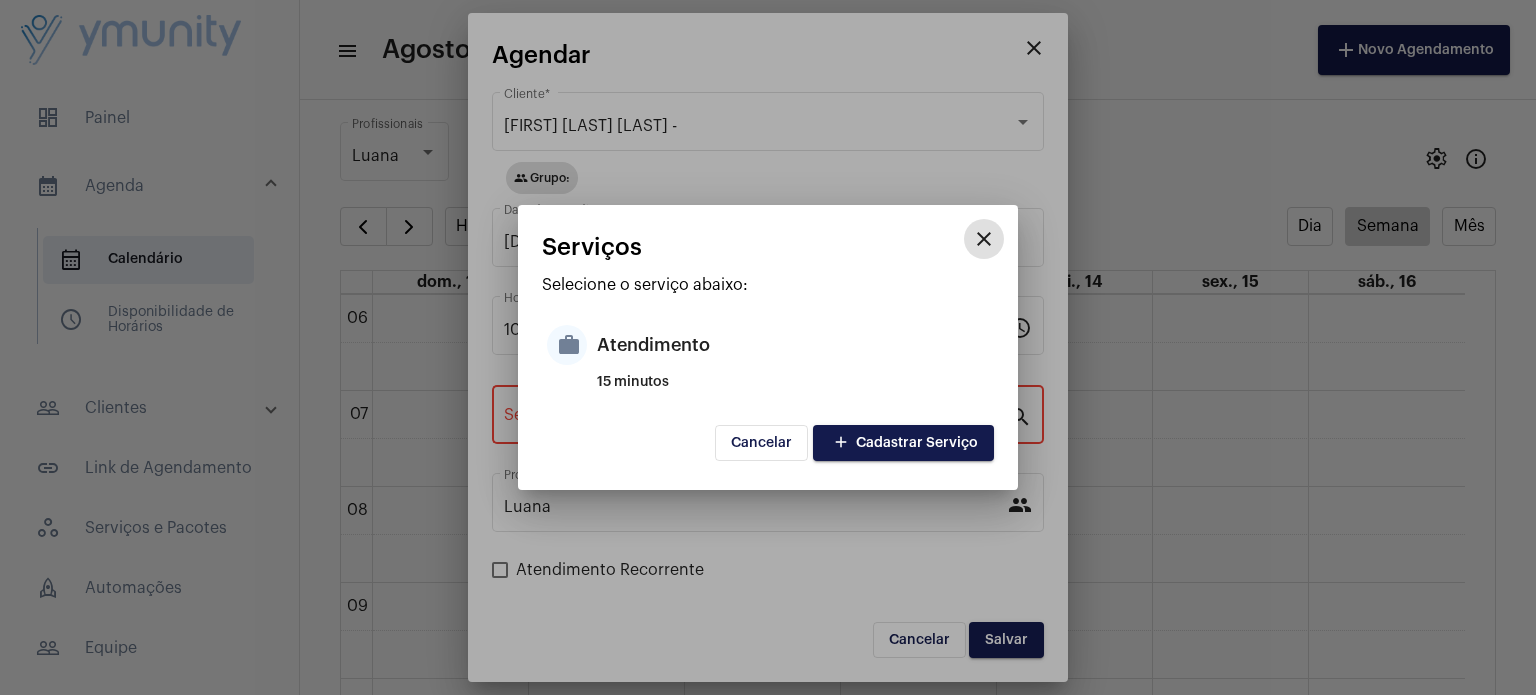 click on "Cancelar" at bounding box center [761, 443] 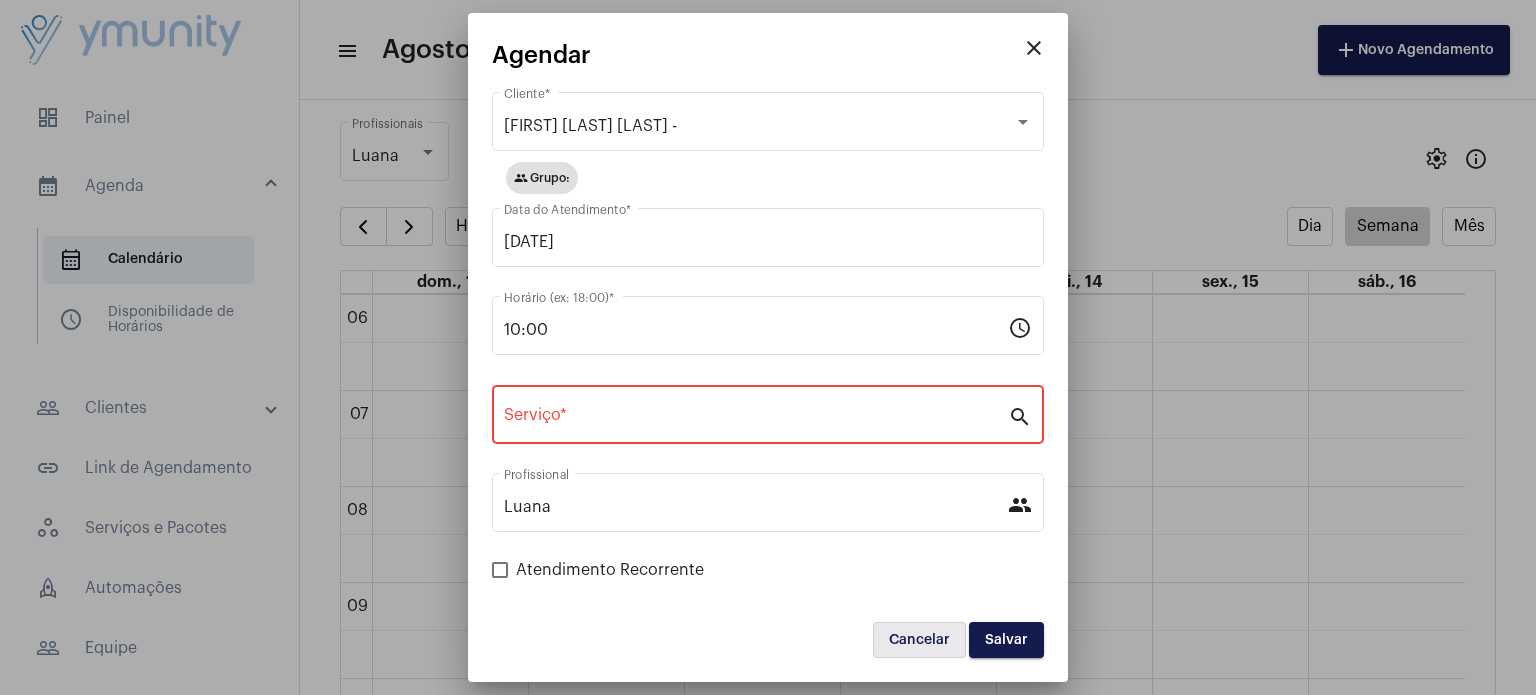 click on "Cancelar" at bounding box center [919, 640] 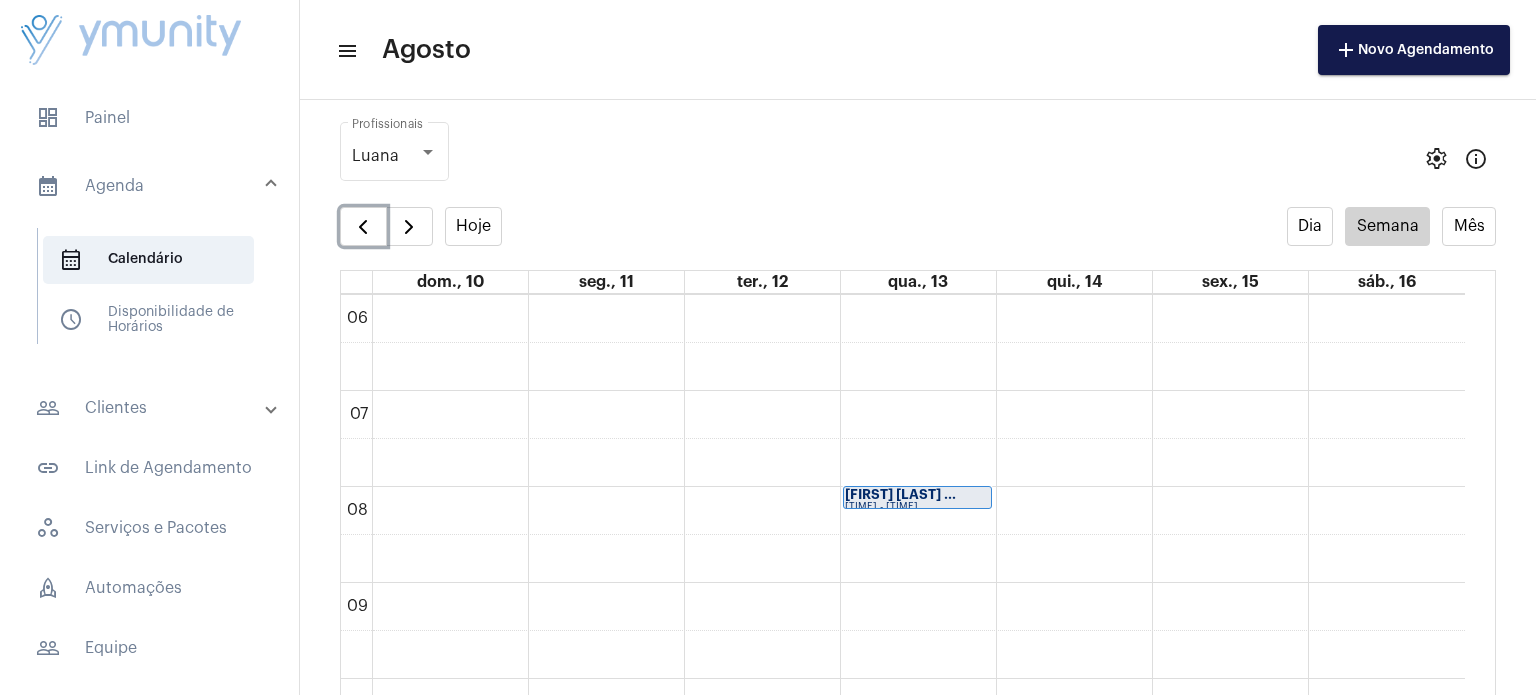 click on "00 01 02 03 04 05 06 07 08 09 10 11 12 13 14 15 16 17 18 19 20 21 22 23
[FIRST] [LAST] PE...
[TIME] - [TIME]
[FIRST] [LAST] ...
[TIME] - [TIME]
[FIRST] [LAST] ...
[TIME] - [TIME]
[FIRST] [LAST] ...
[TIME] - [TIME]" 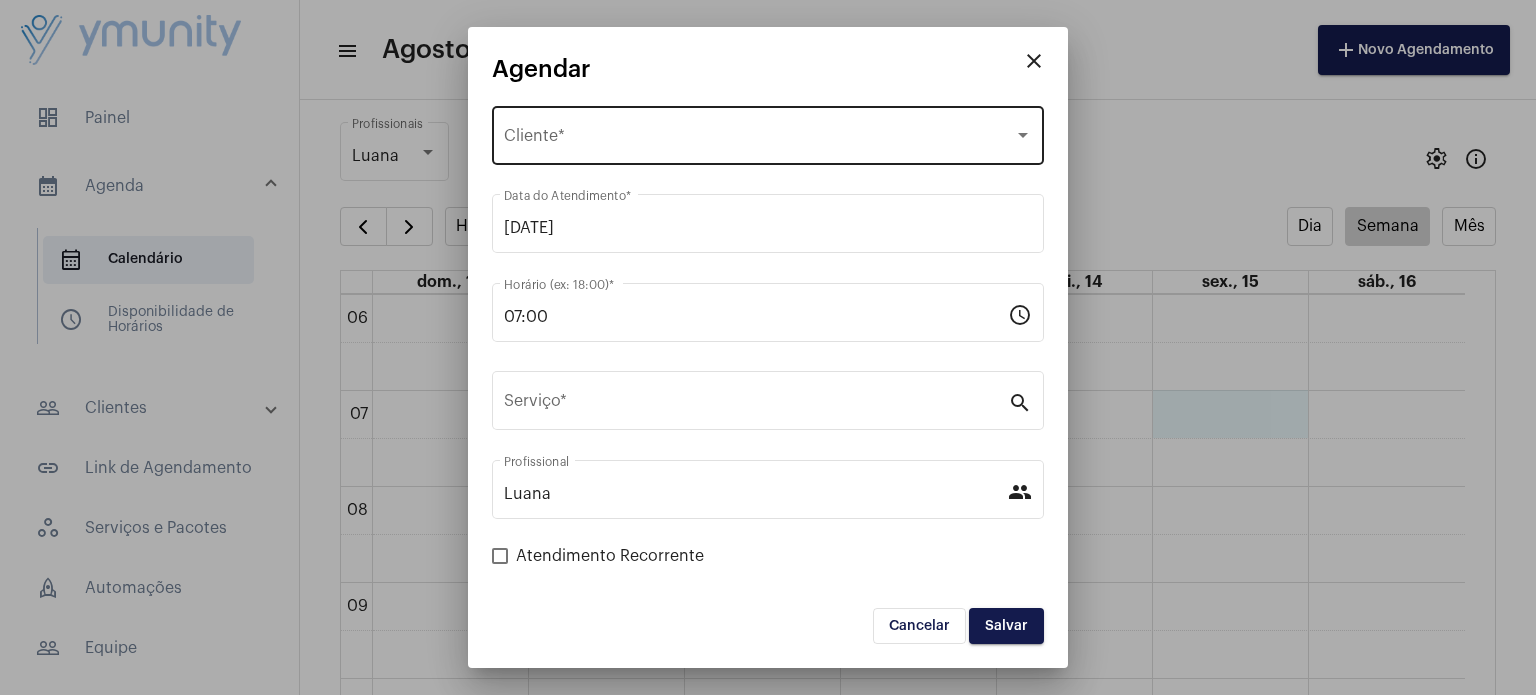 click on "Selecione o Cliente Cliente  *" at bounding box center (768, 133) 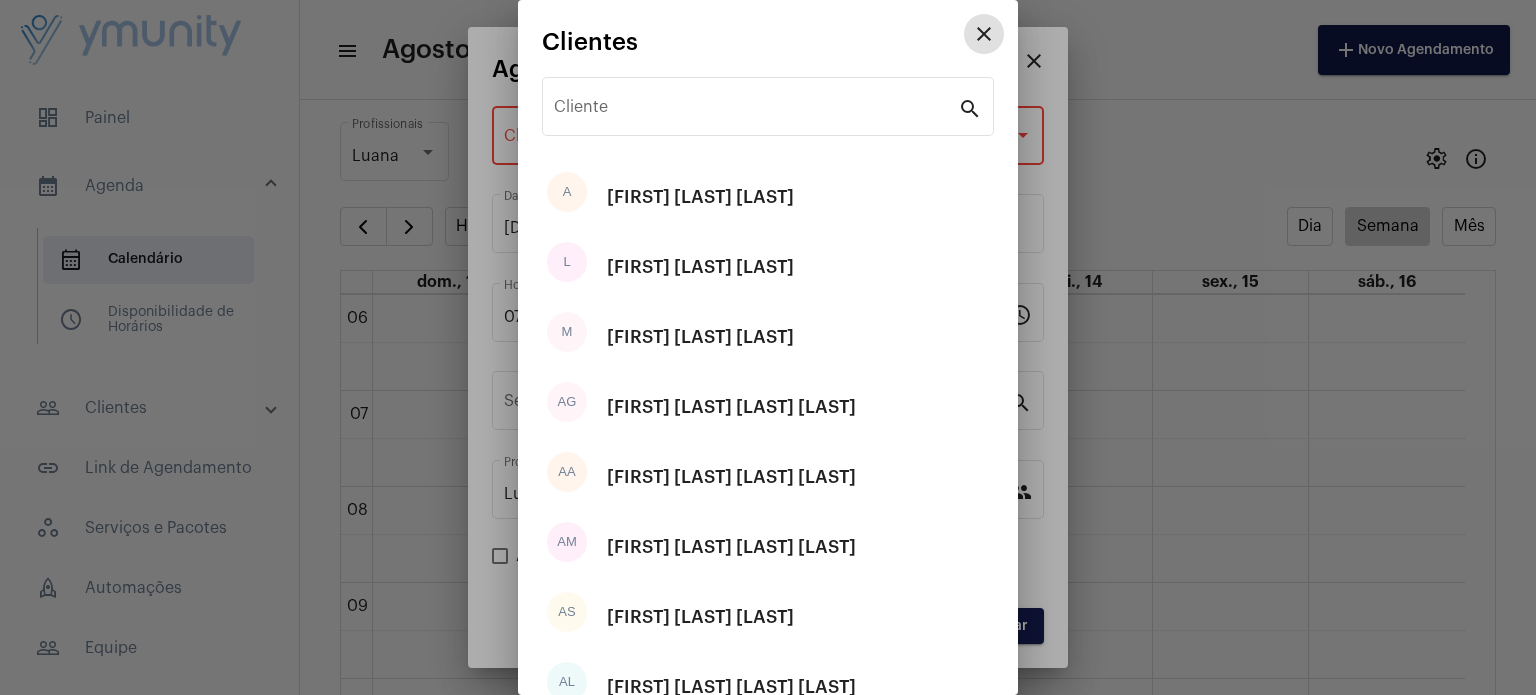 type 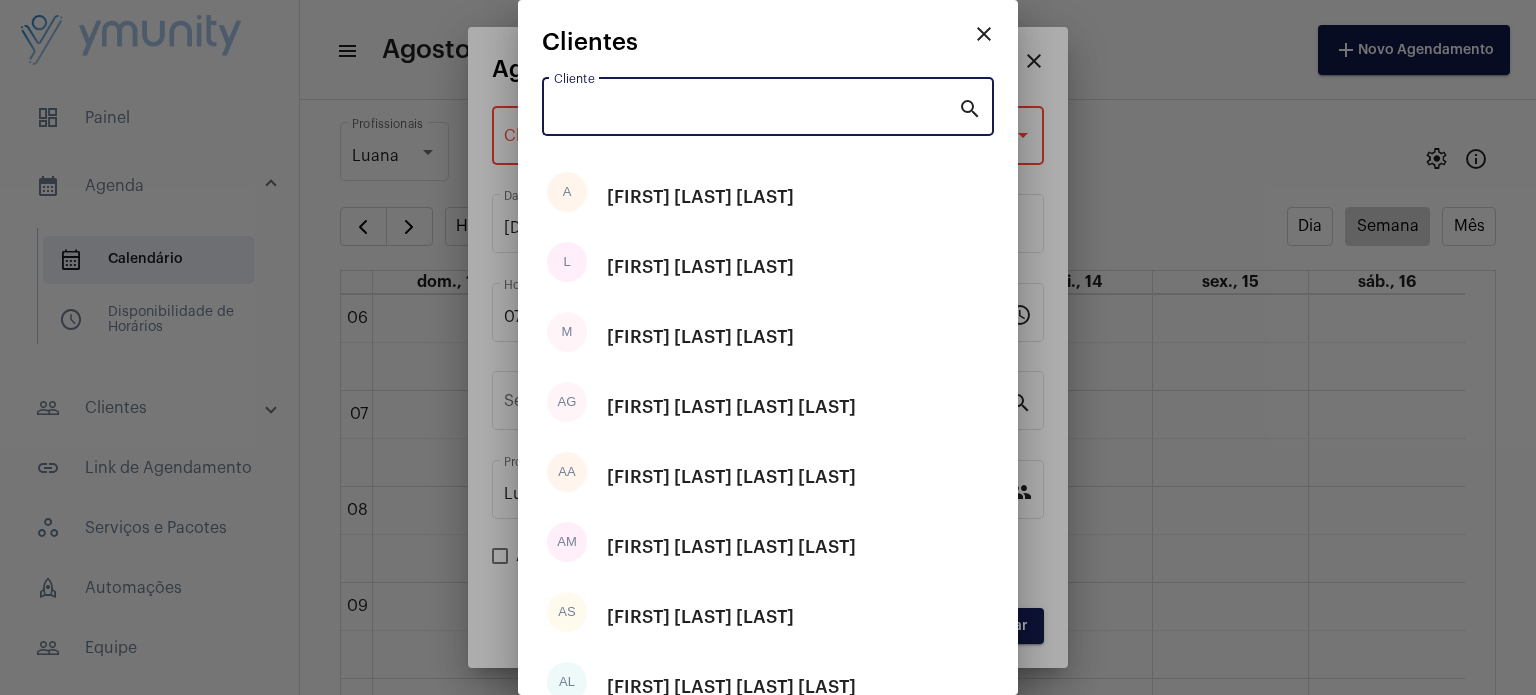 click on "Cliente" at bounding box center [756, 111] 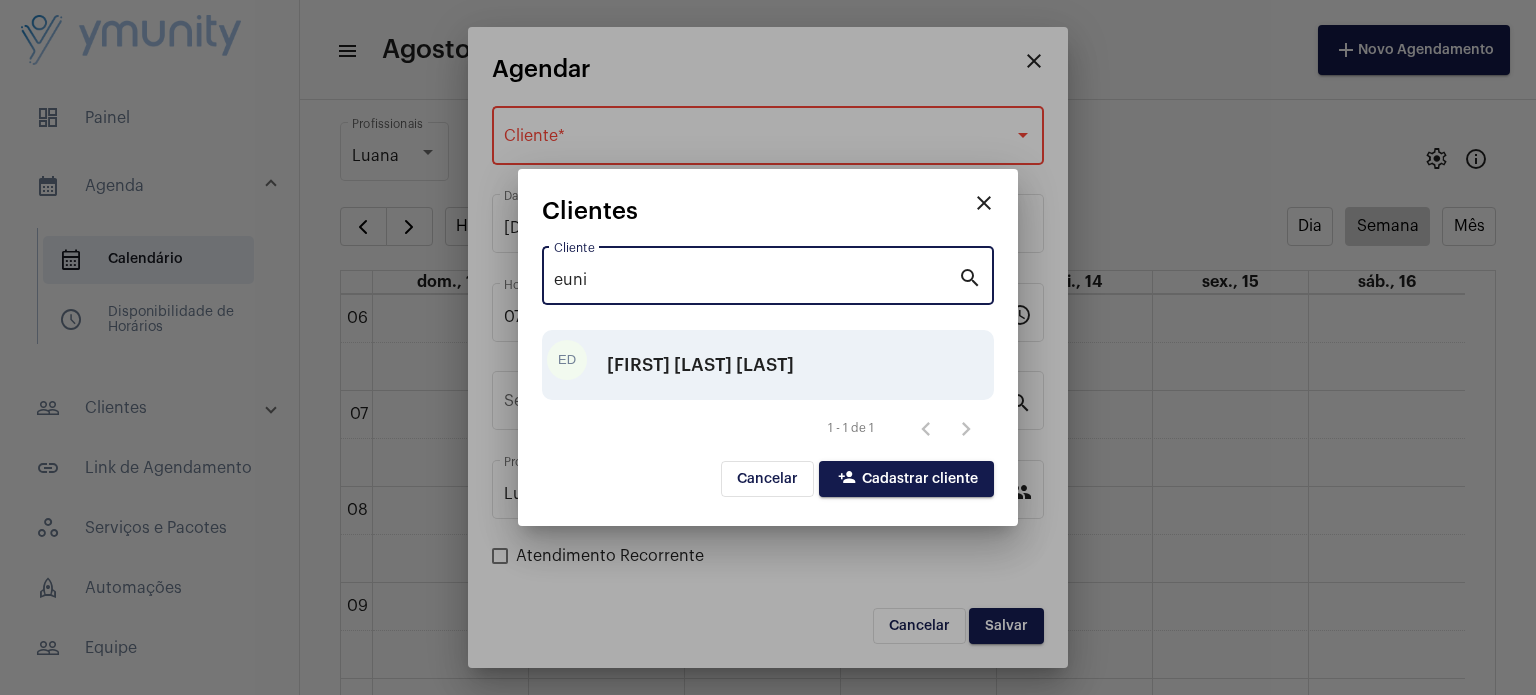 type on "euni" 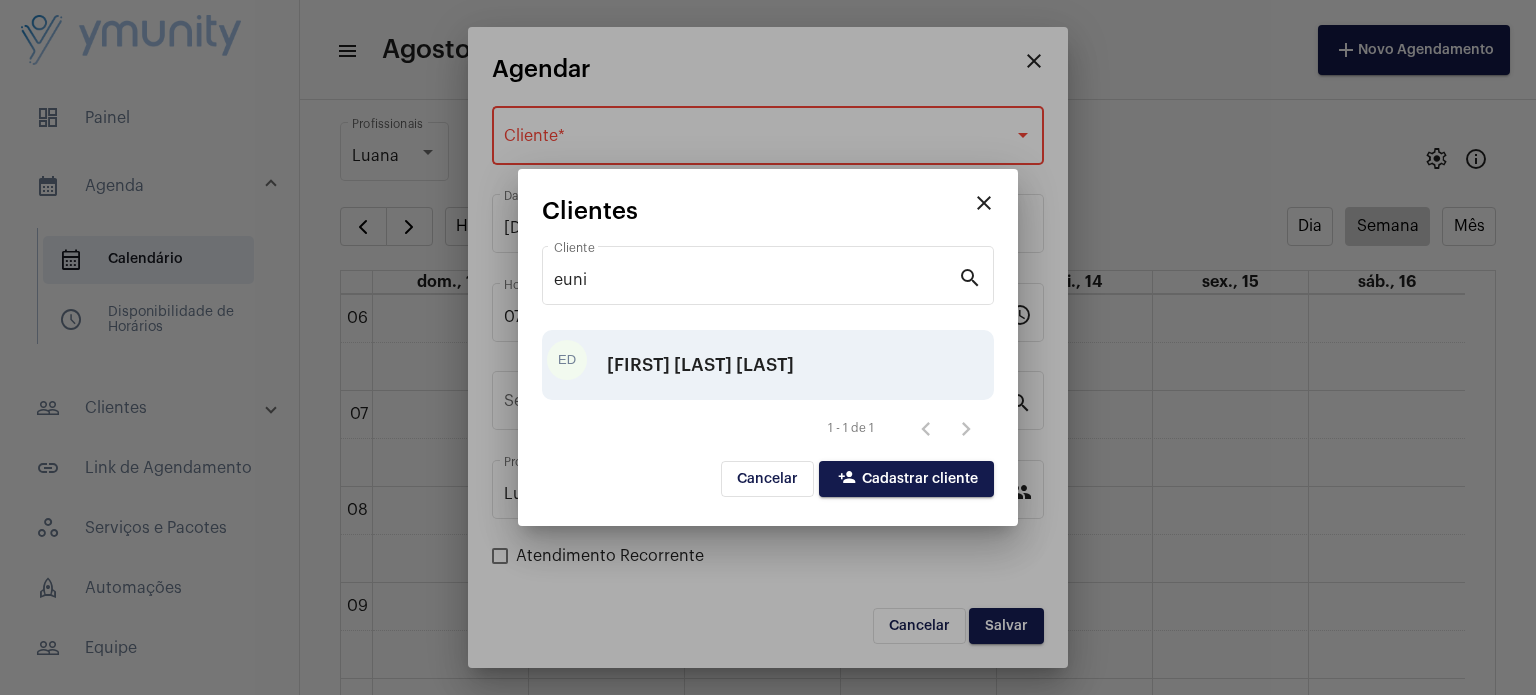 click on "[FIRST] [LAST] [LAST]" at bounding box center (700, 365) 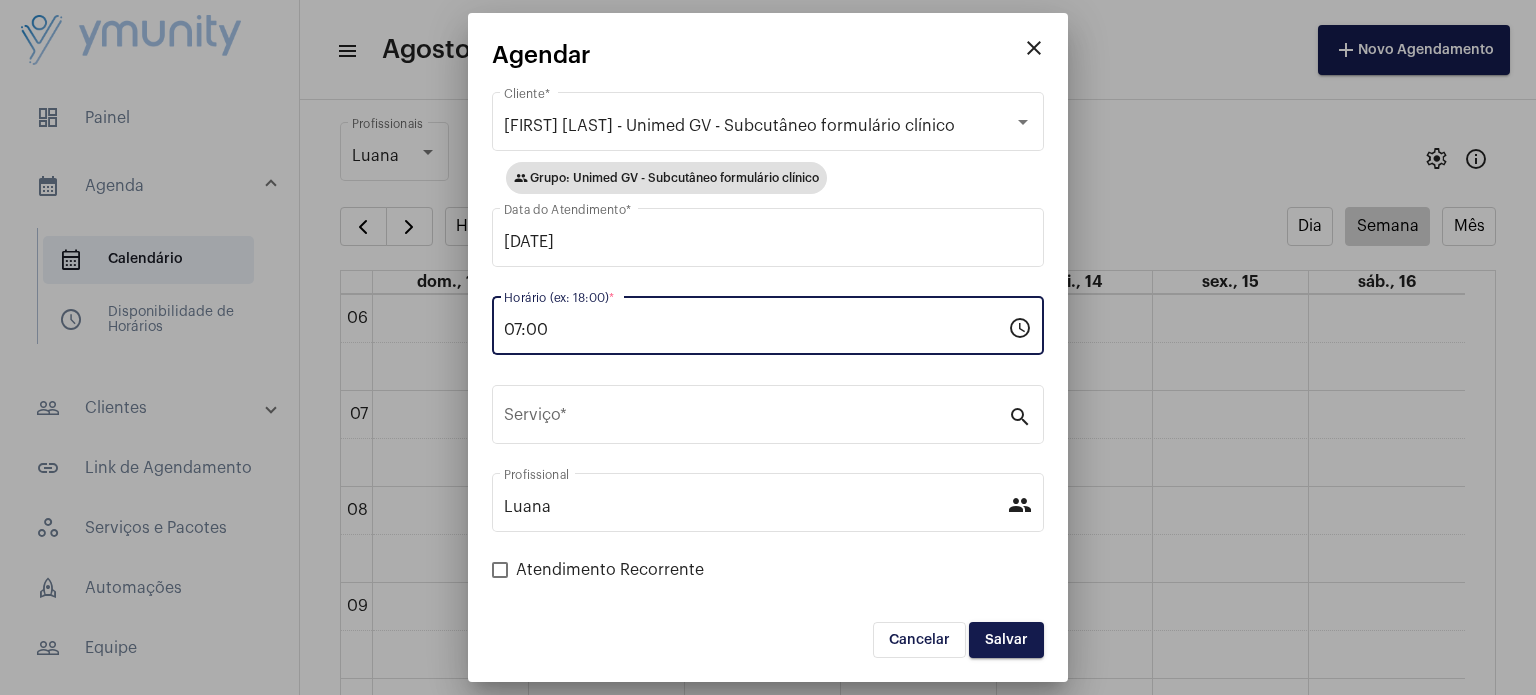 click on "07:00" at bounding box center [756, 330] 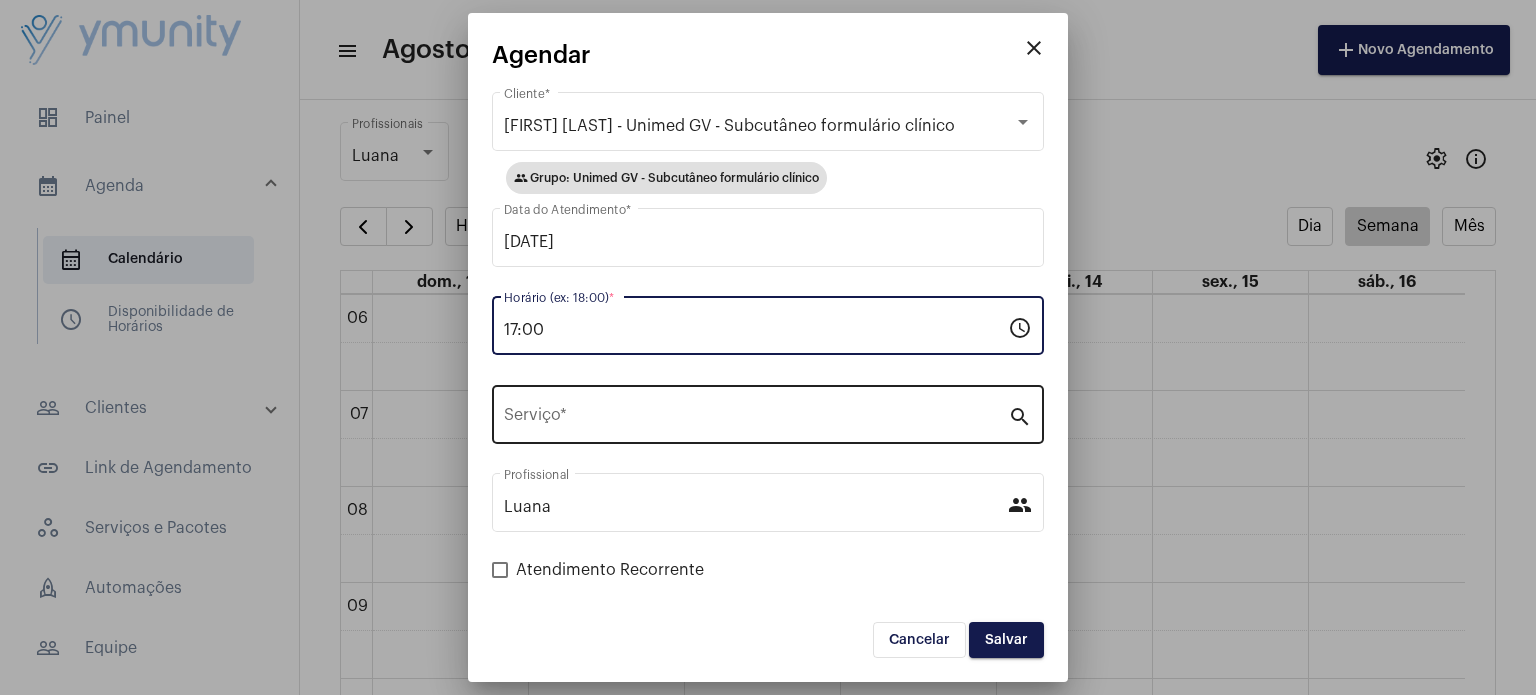 type on "17:00" 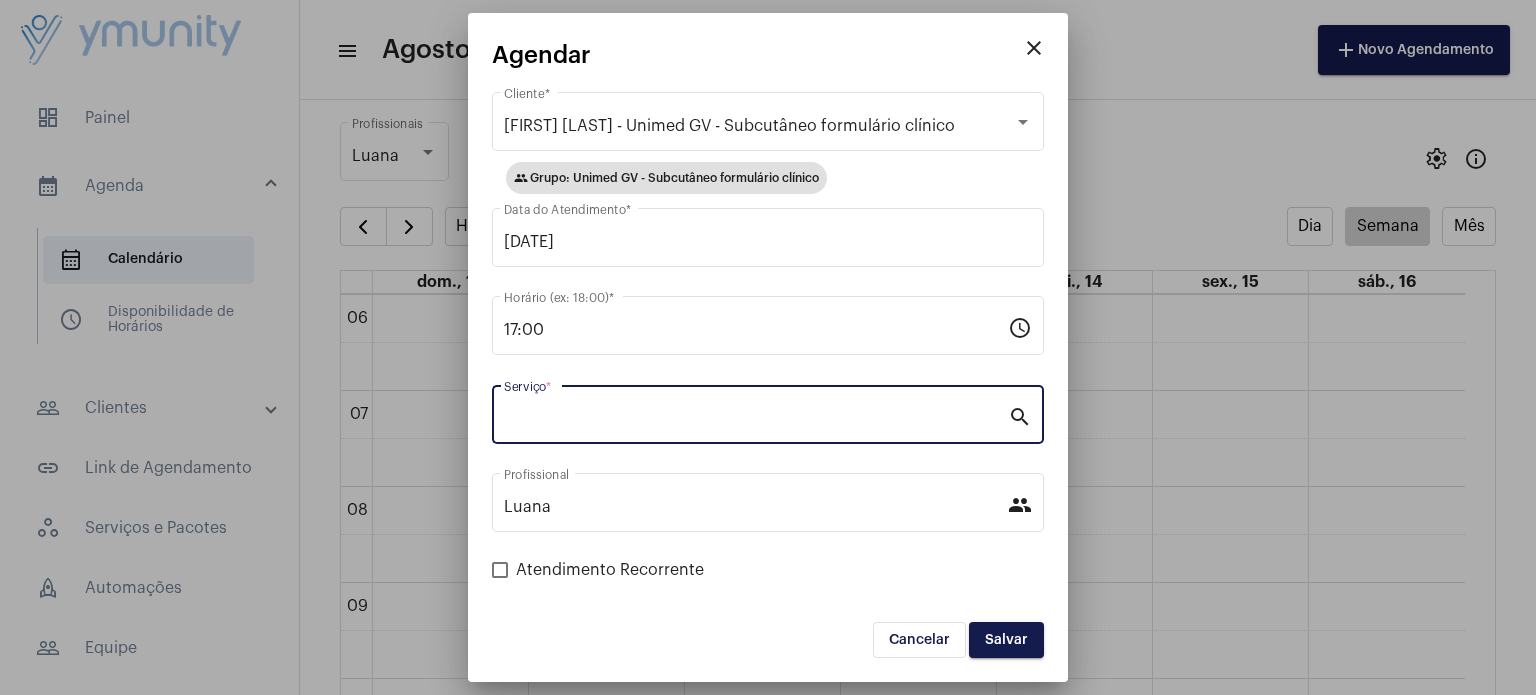 click on "Serviço  *" at bounding box center (756, 419) 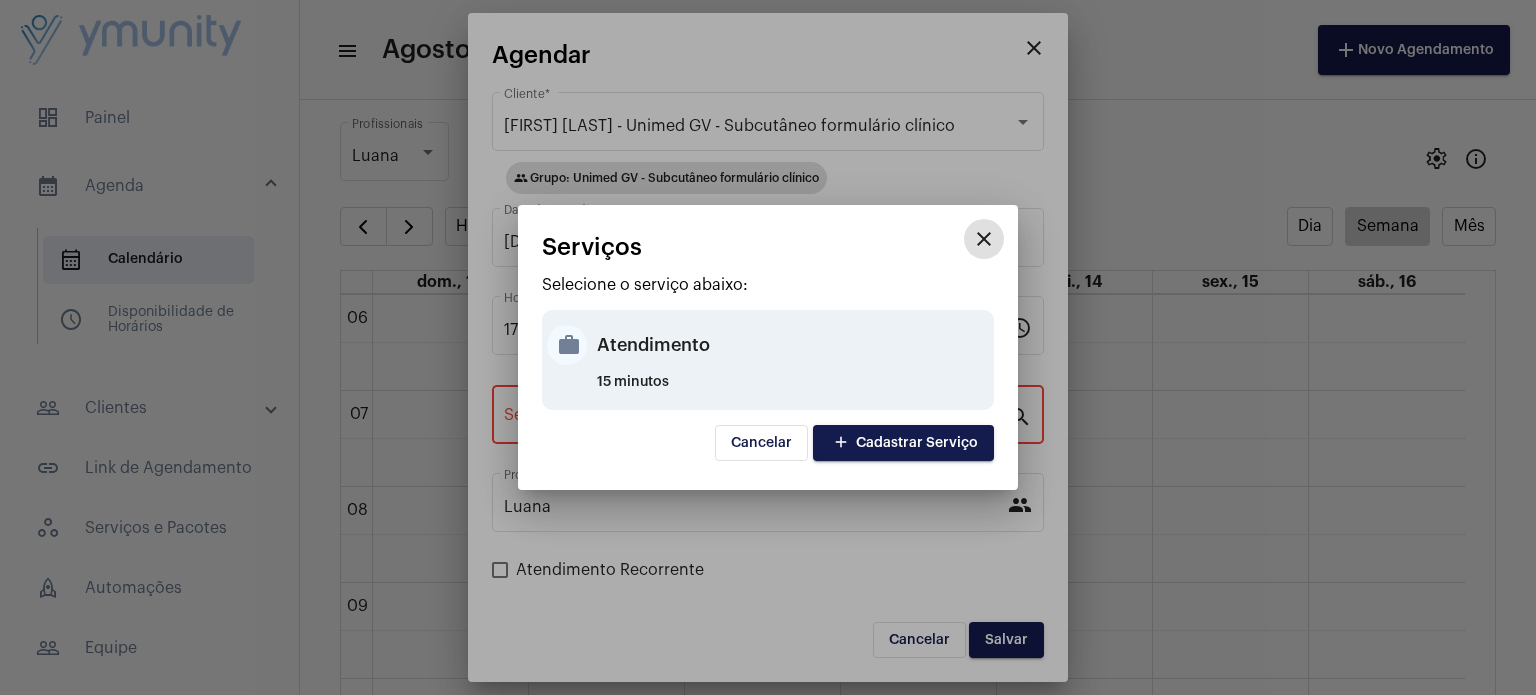click on "Atendimento" at bounding box center (793, 345) 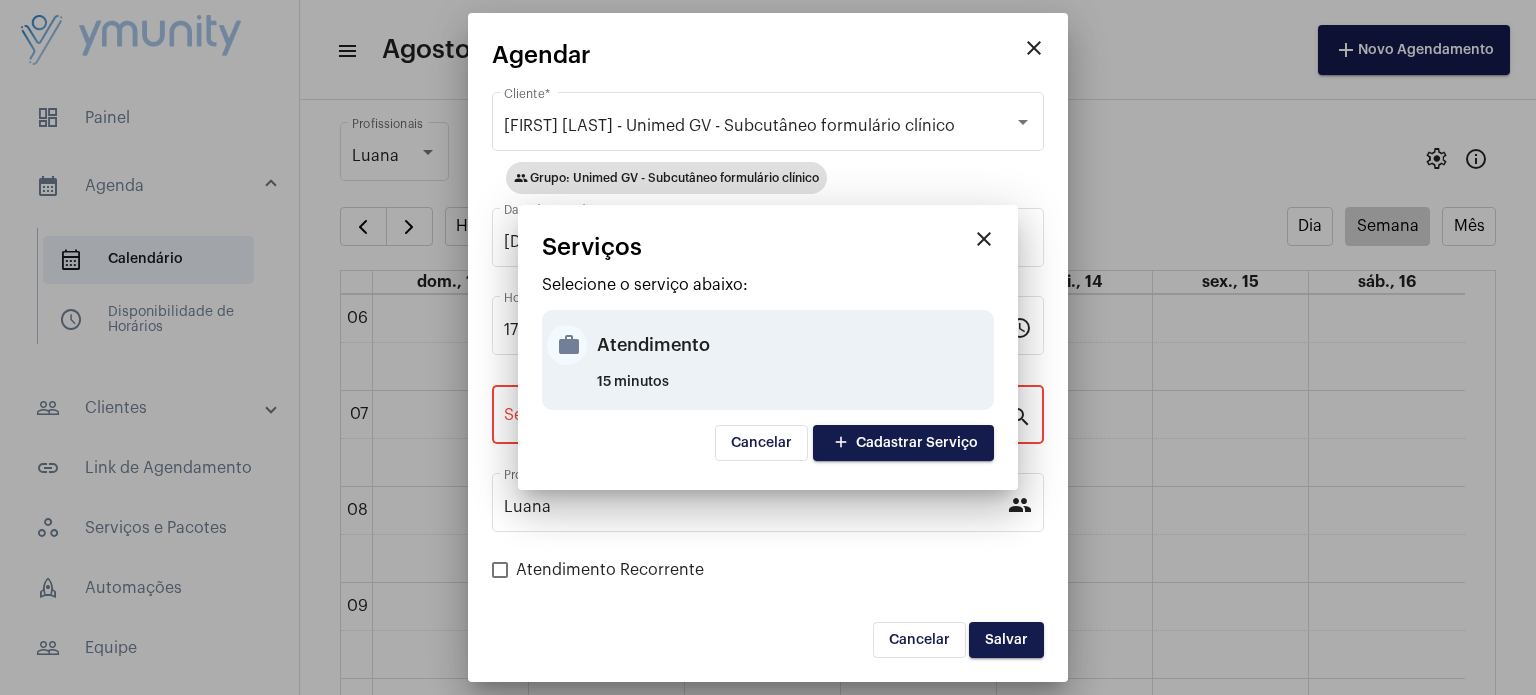 type on "Atendimento" 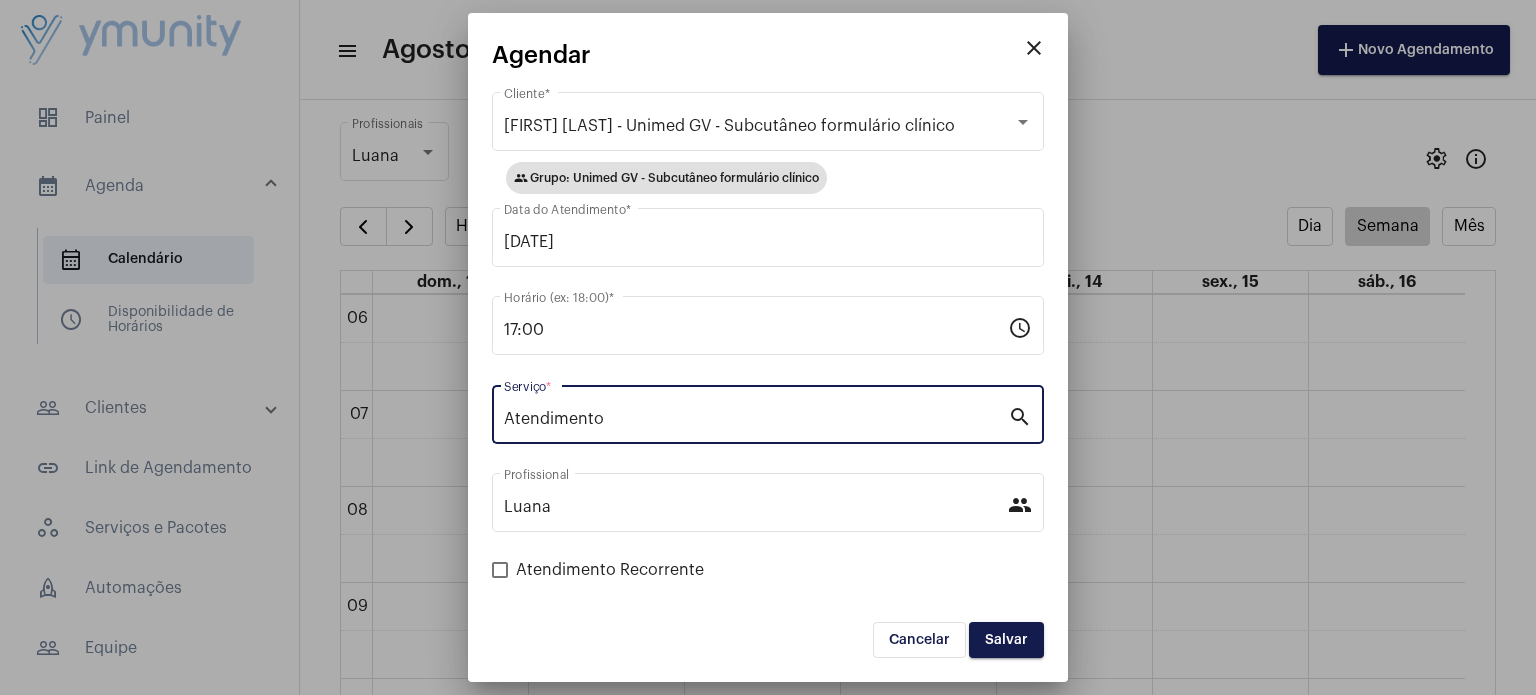 click on "Salvar" at bounding box center [1006, 640] 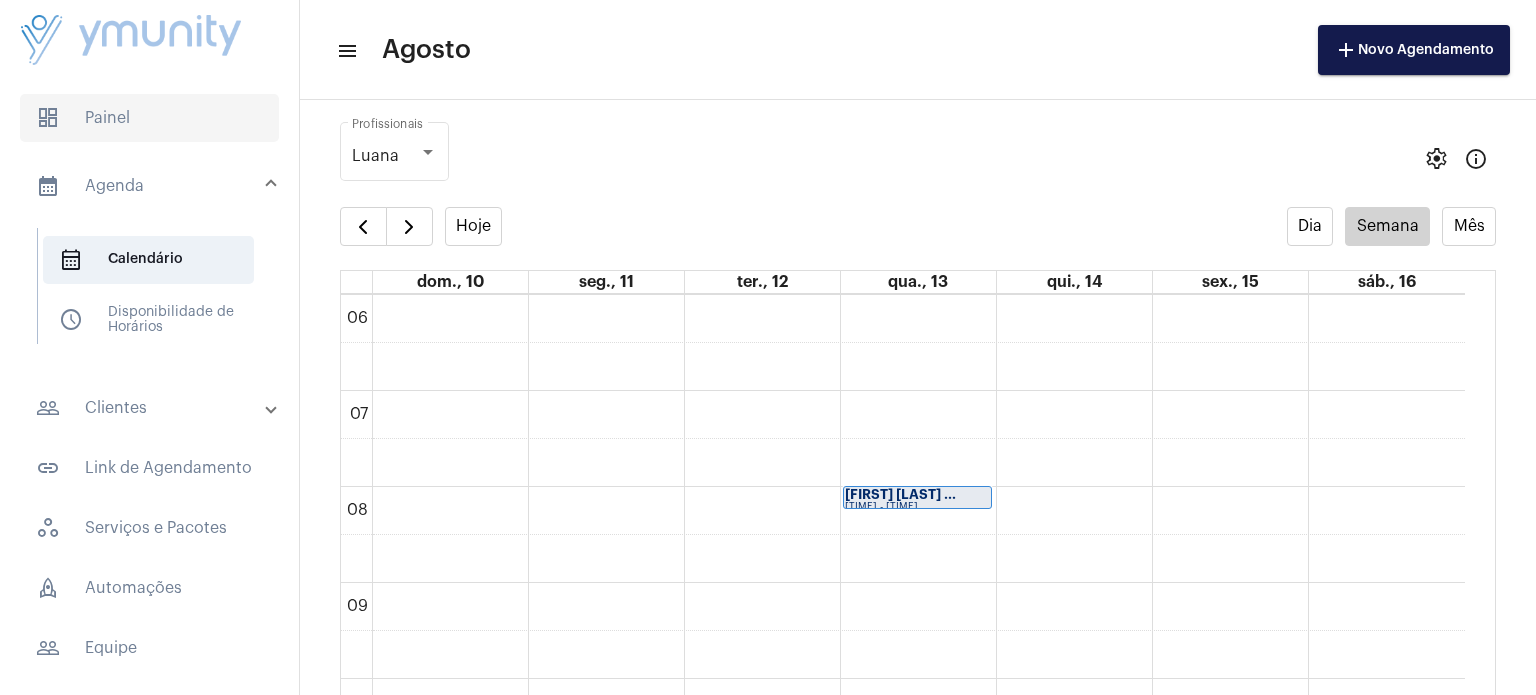 click on "dashboard   Painel" 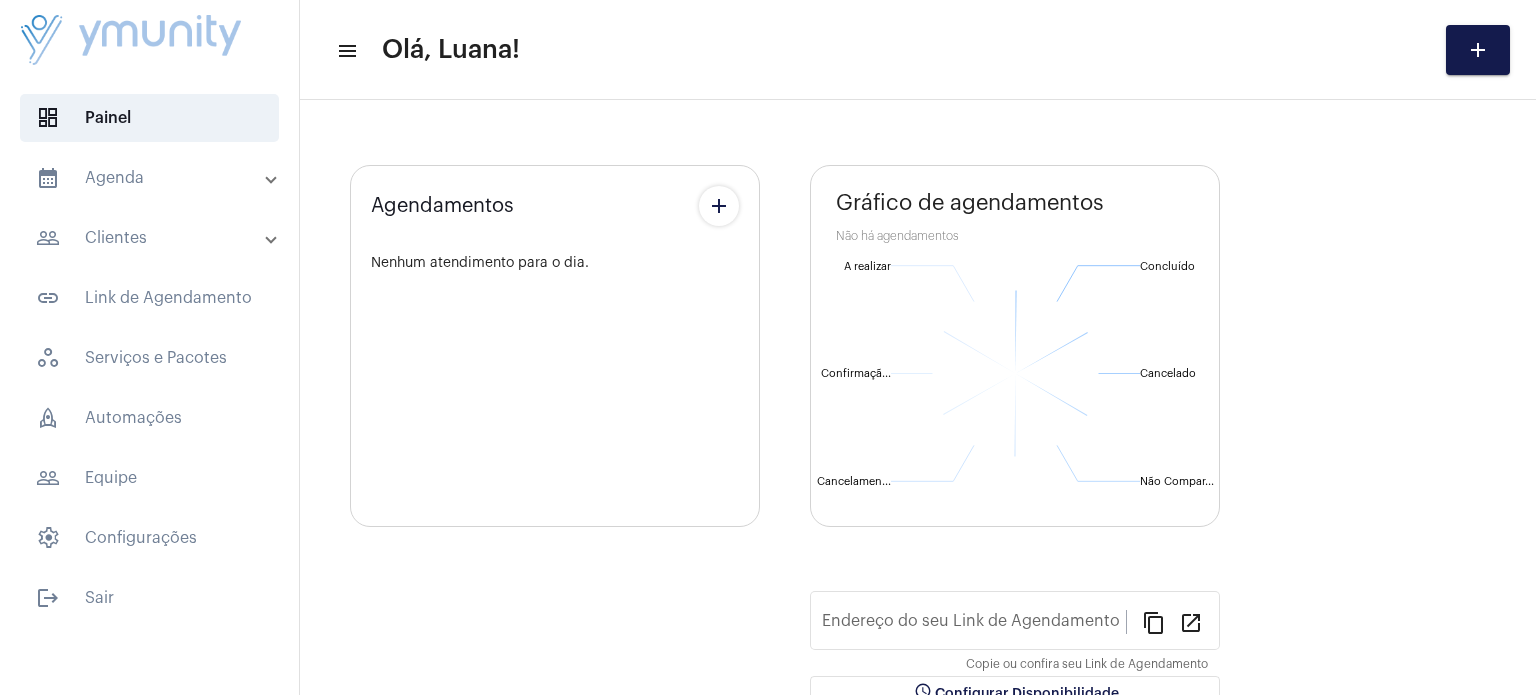 type on "https://atendimento.ymunity.com.br/ymunity" 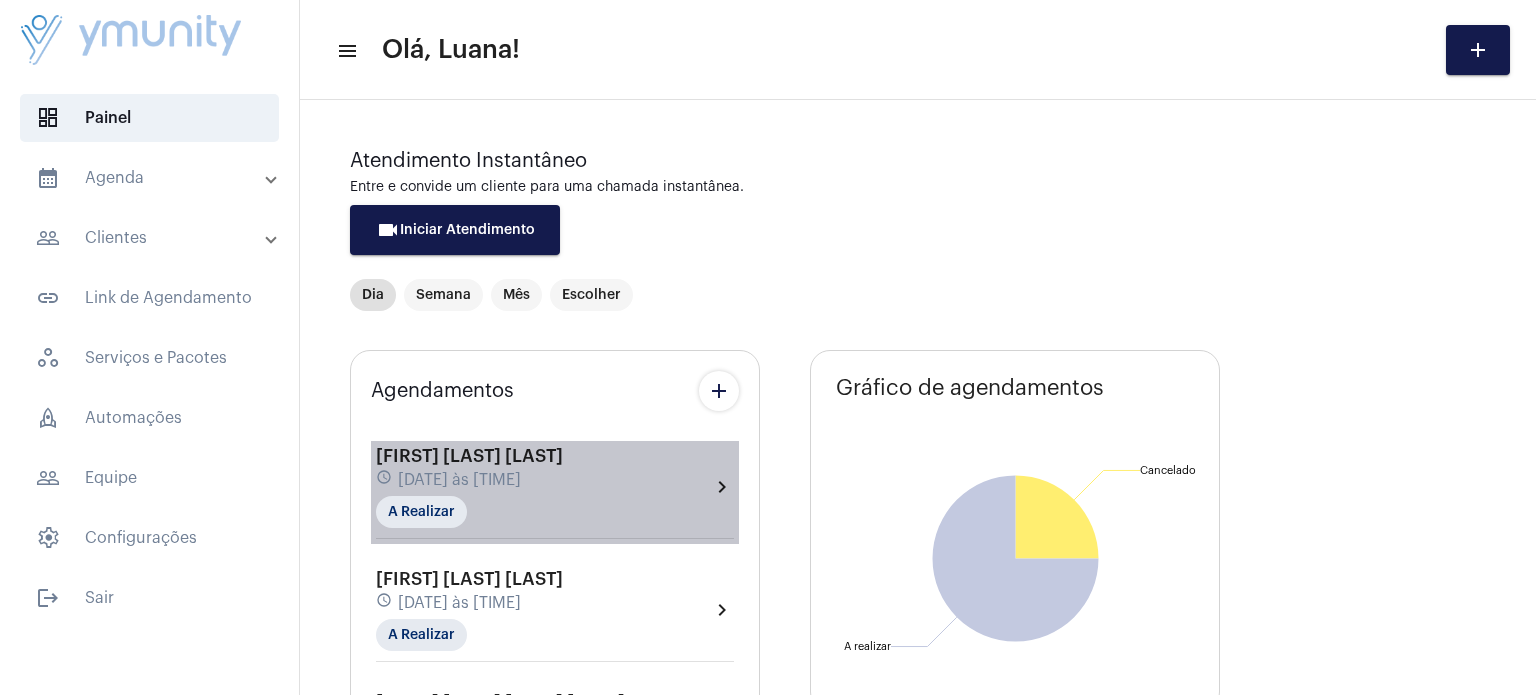 click on "[FIRST] [LAST] [LAST] schedule [DATE] às [TIME] A Realizar  chevron_right" 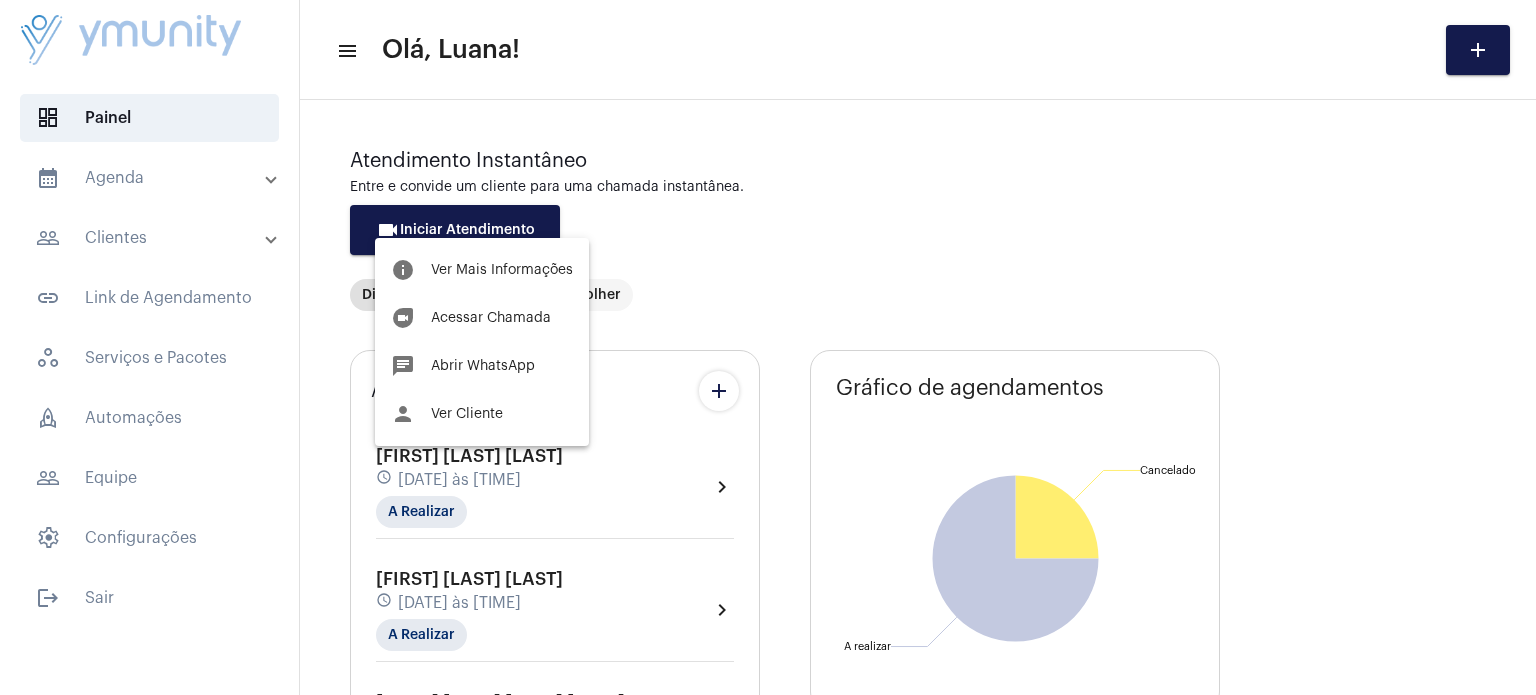 click at bounding box center [768, 347] 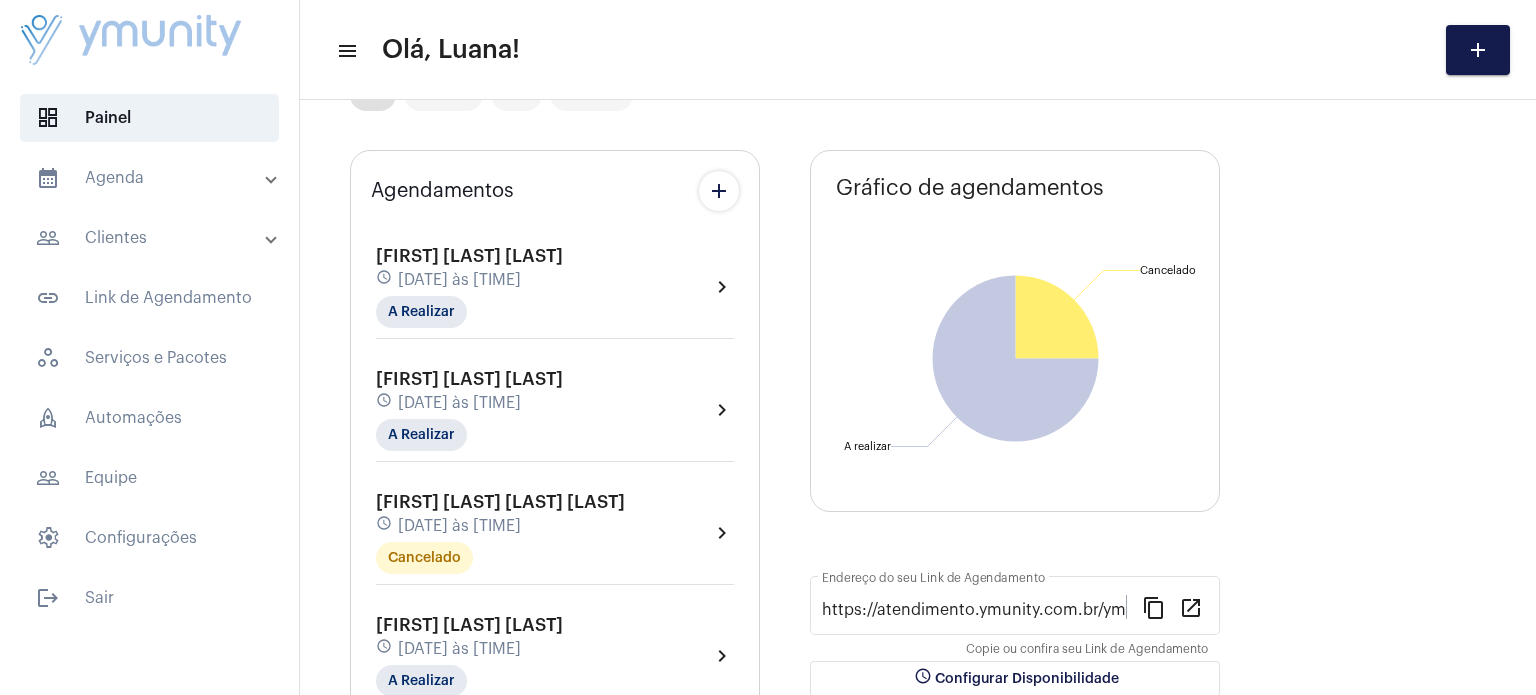 scroll, scrollTop: 240, scrollLeft: 0, axis: vertical 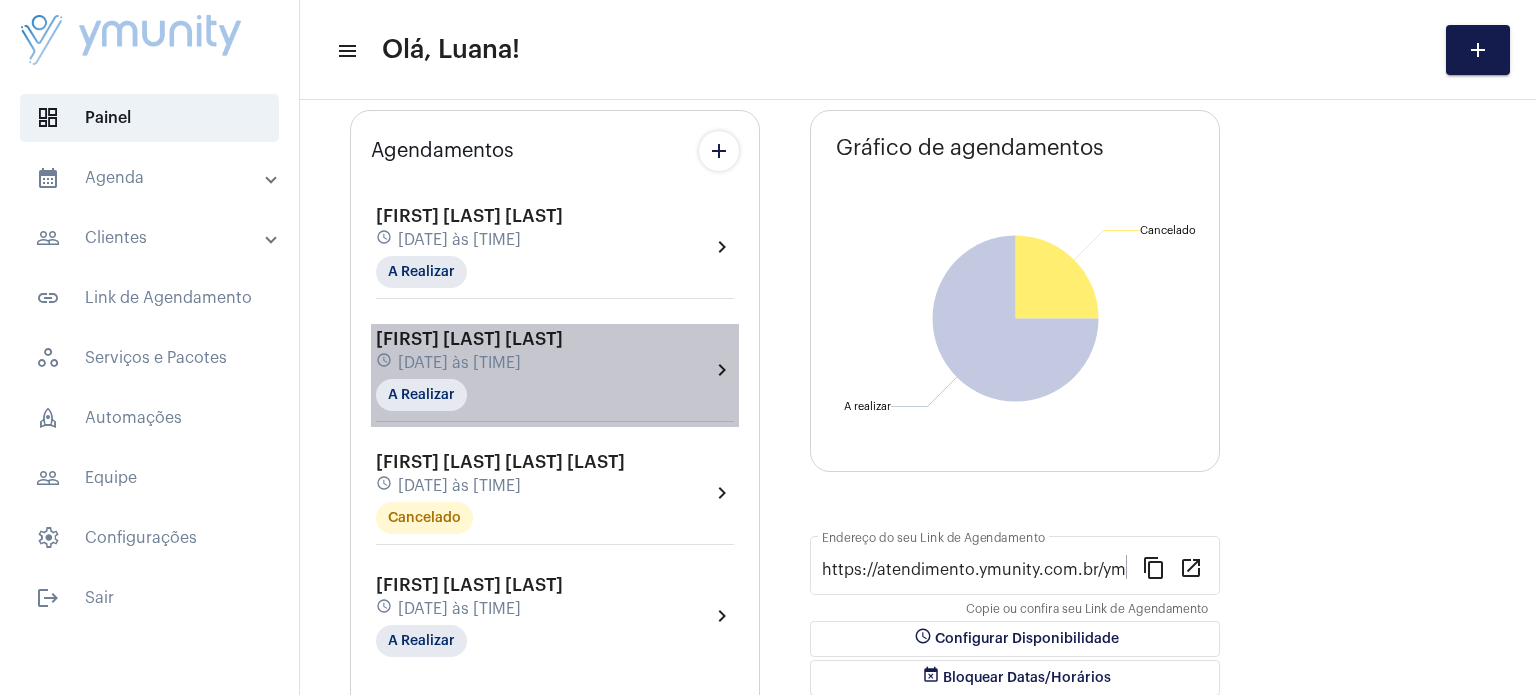click on "[FIRST] [LAST] TEIXEIRA schedule [DATE] às [TIME] A Realizar  chevron_right" 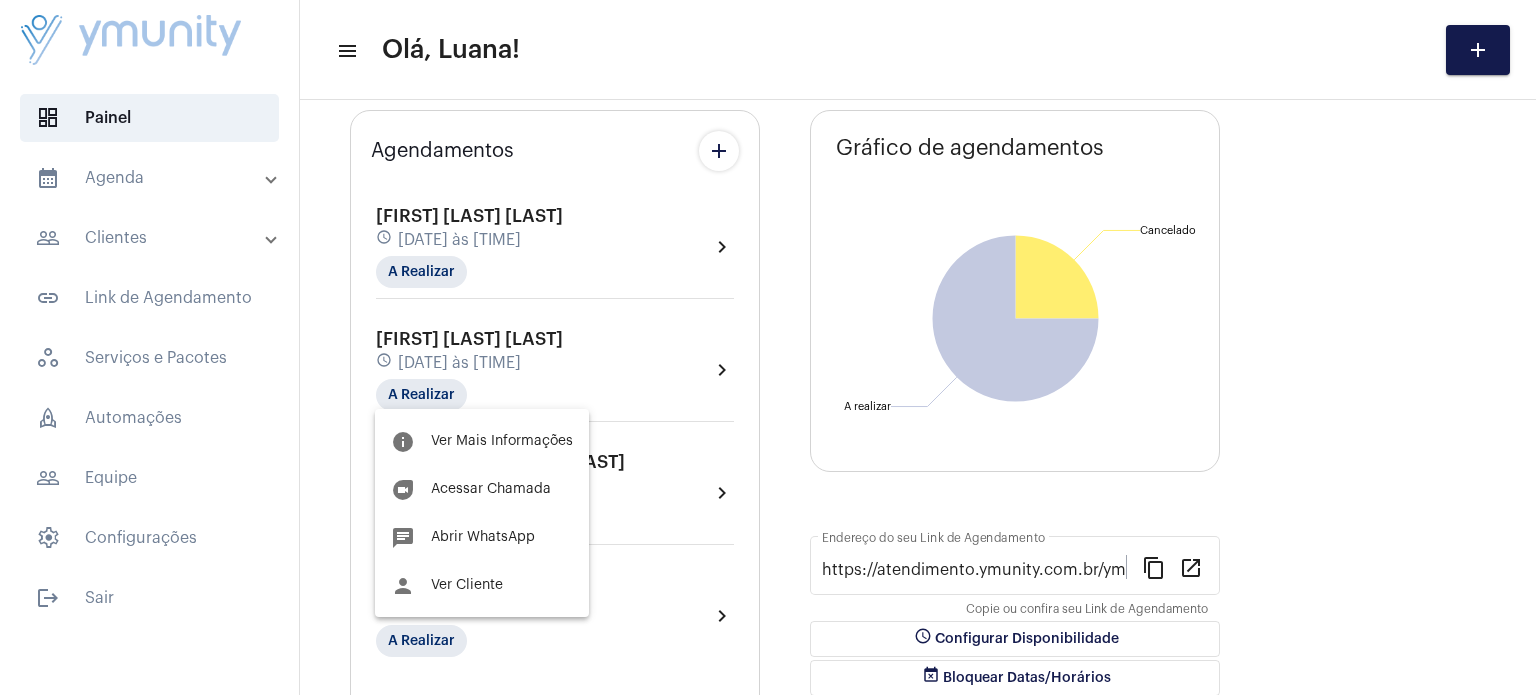 click at bounding box center [768, 347] 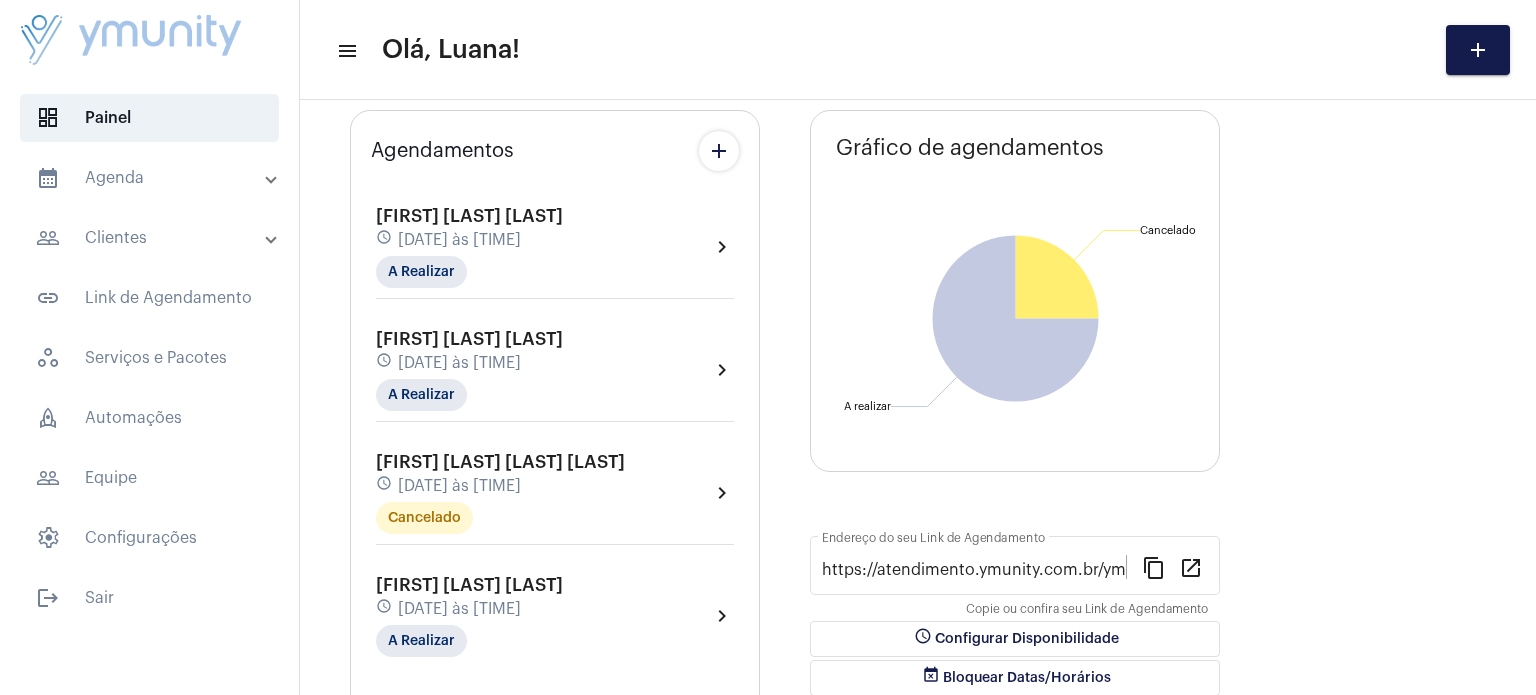 drag, startPoint x: 132, startPoint y: 187, endPoint x: 84, endPoint y: 186, distance: 48.010414 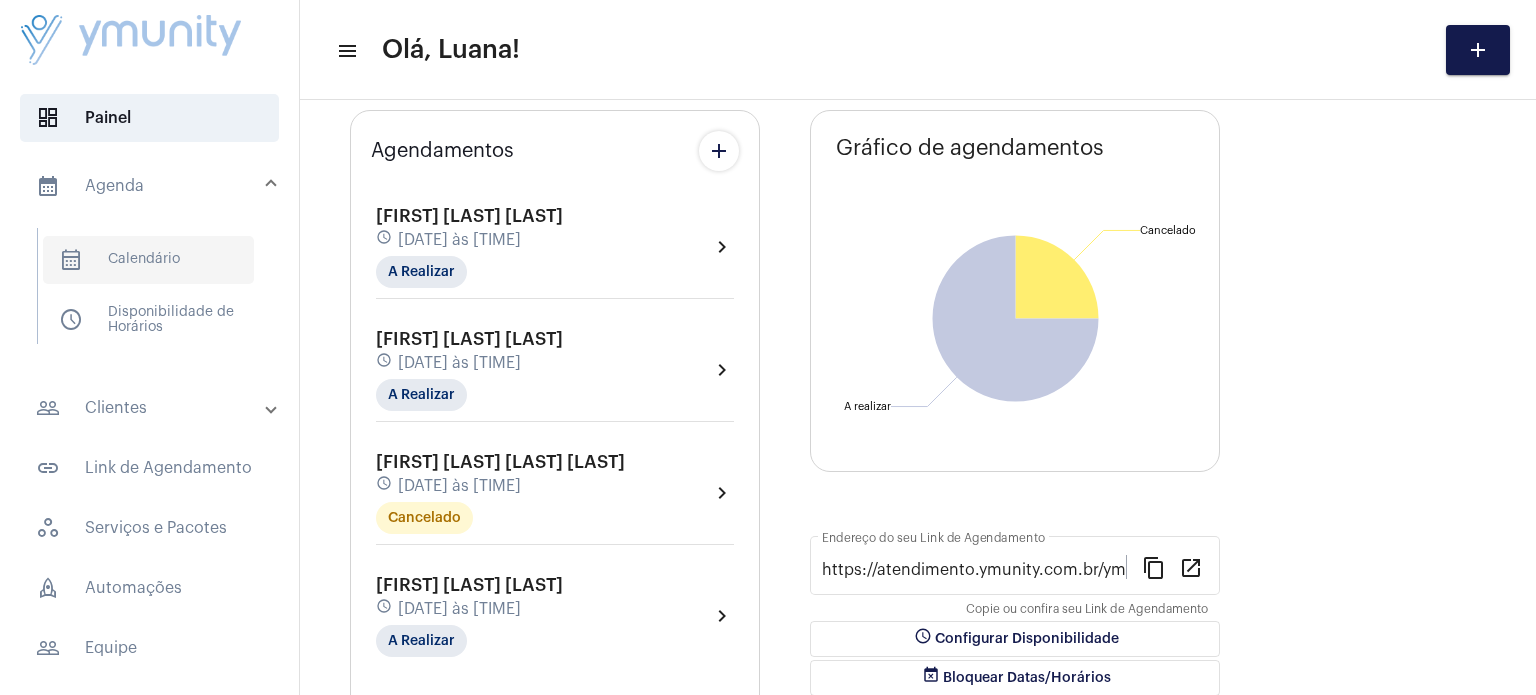 click on "calendar_month_outlined   Calendário" at bounding box center (148, 260) 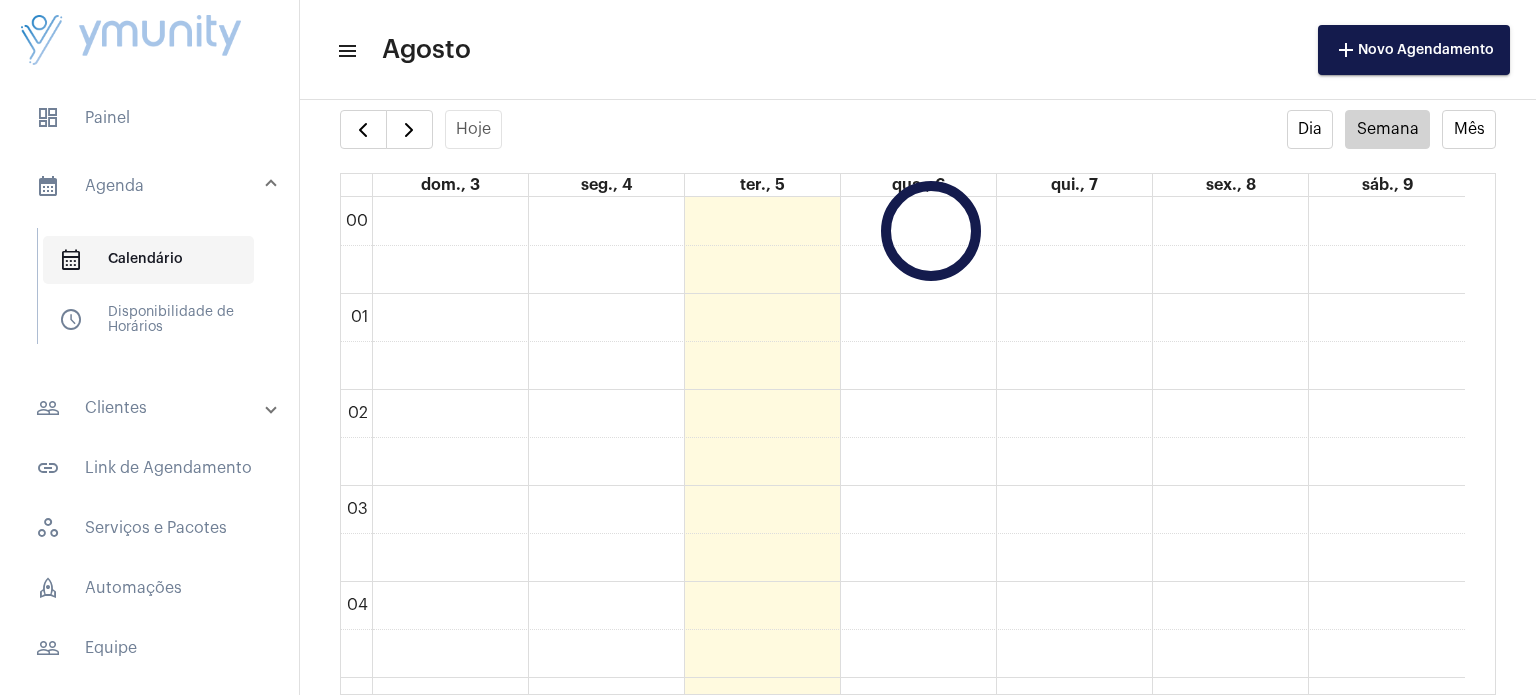 scroll, scrollTop: 96, scrollLeft: 0, axis: vertical 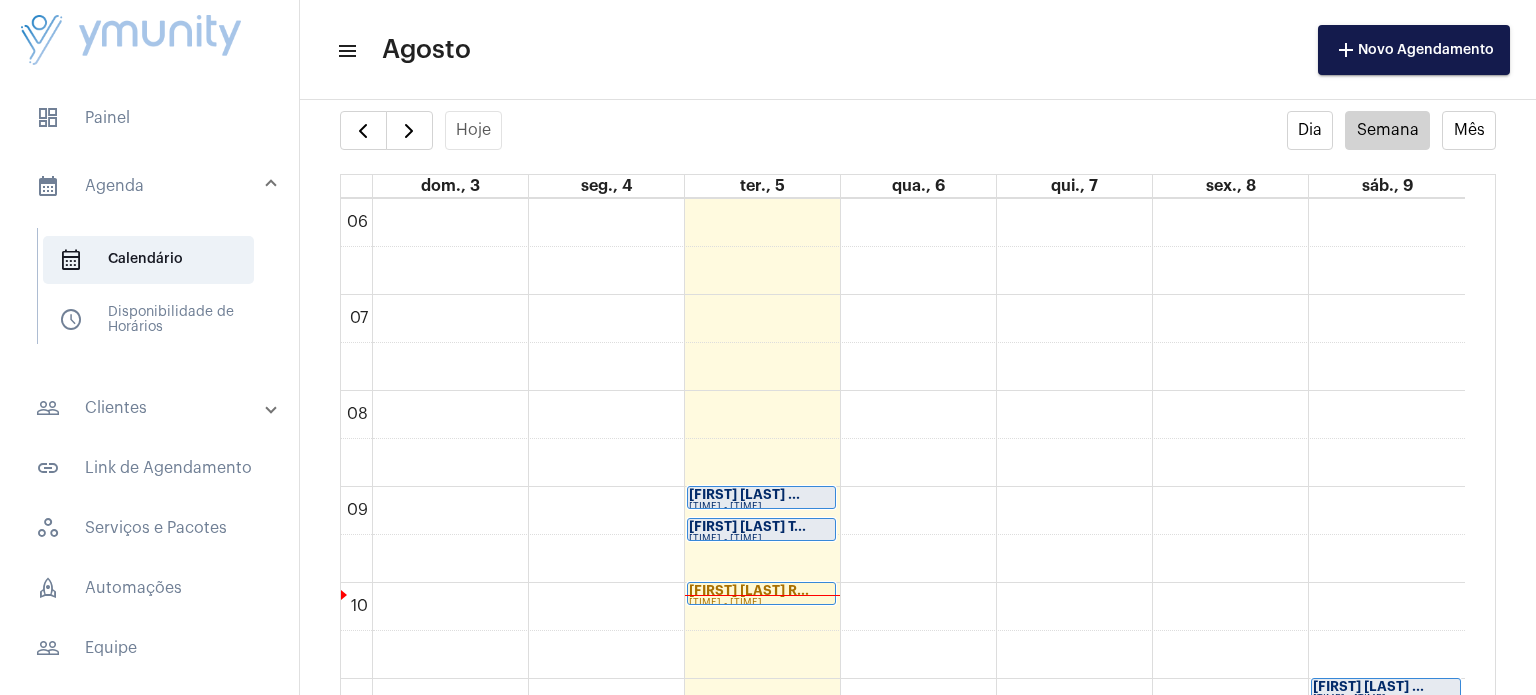 click on "00 01 02 03 04 05 06 07 08 09 10 11 12 13 14 15 16 17 18 19 20 21 22 23
[FIRST] [LAST] ...
[TIME] - [TIME]
[FIRST] [LAST] T...
[TIME] - [TIME]
[FIRST] [LAST] R...
[TIME] - [TIME]
[FIRST] [LAST] ...
[TIME] - [TIME]
[FIRST] [LAST] PE...
[TIME] - [TIME]" 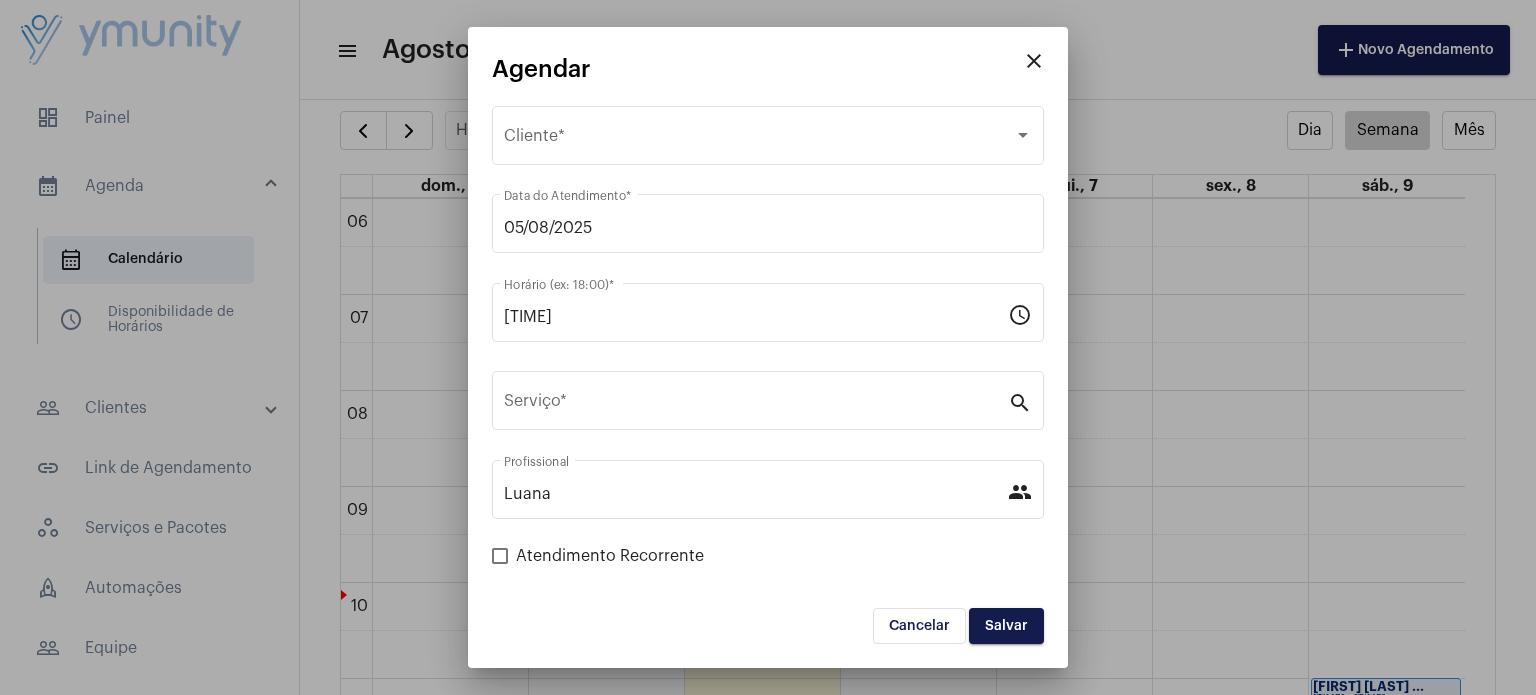 click on "close" at bounding box center (1034, 61) 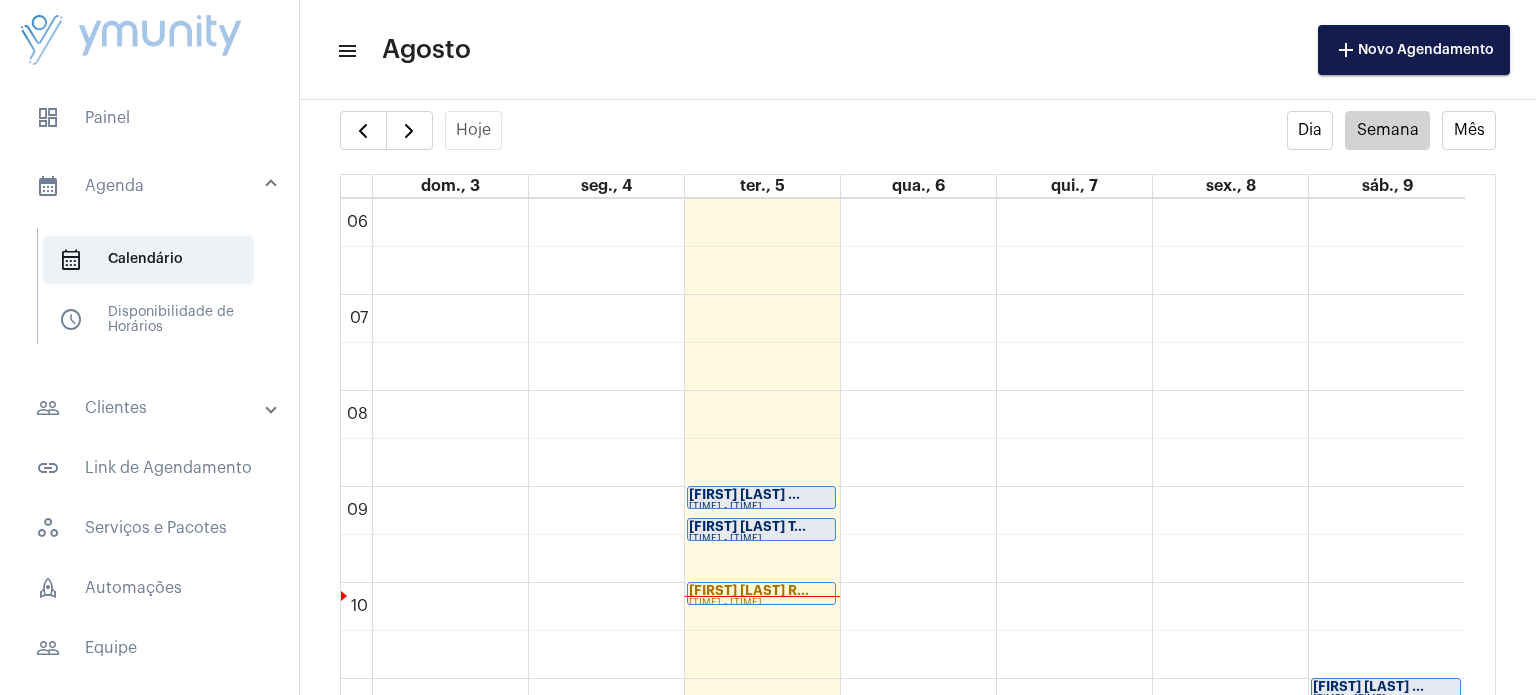 click on "[FIRST] [LAST] T..." 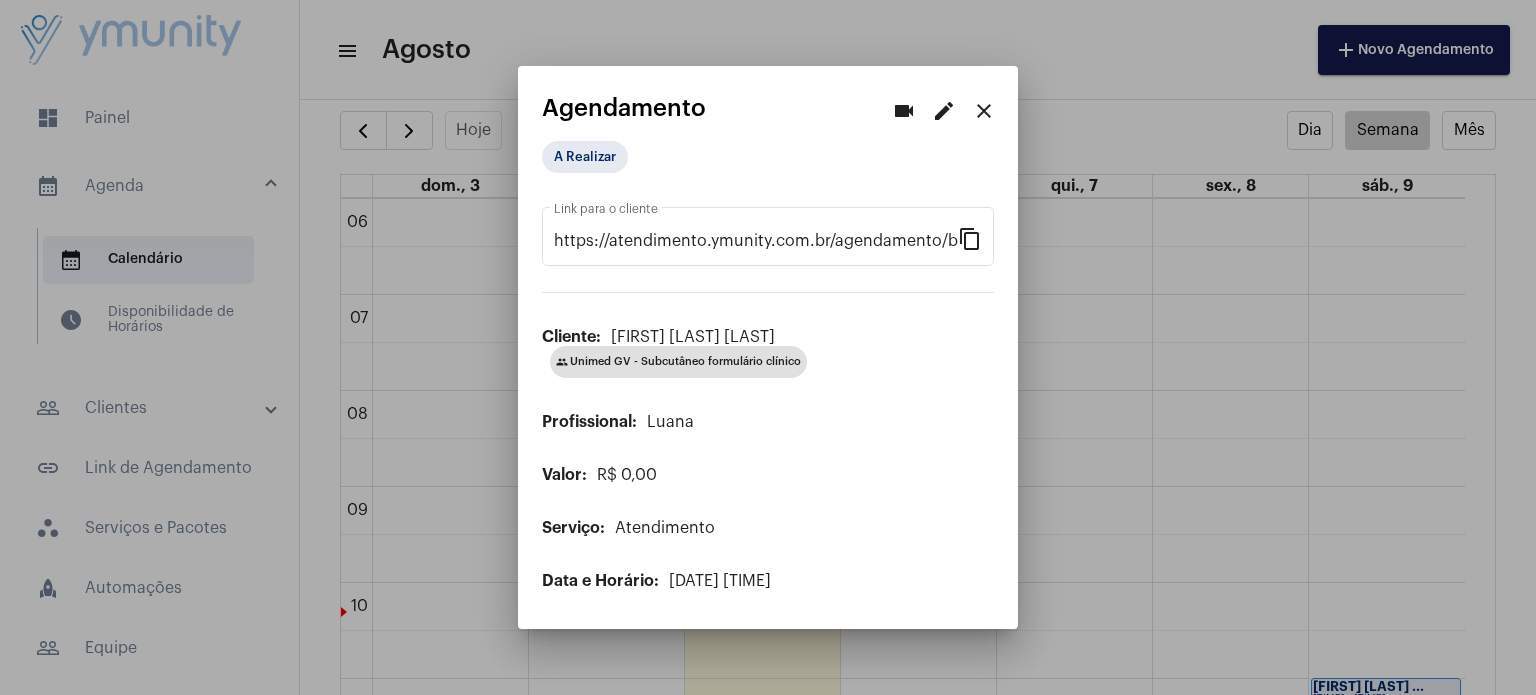 click on "close" at bounding box center (984, 111) 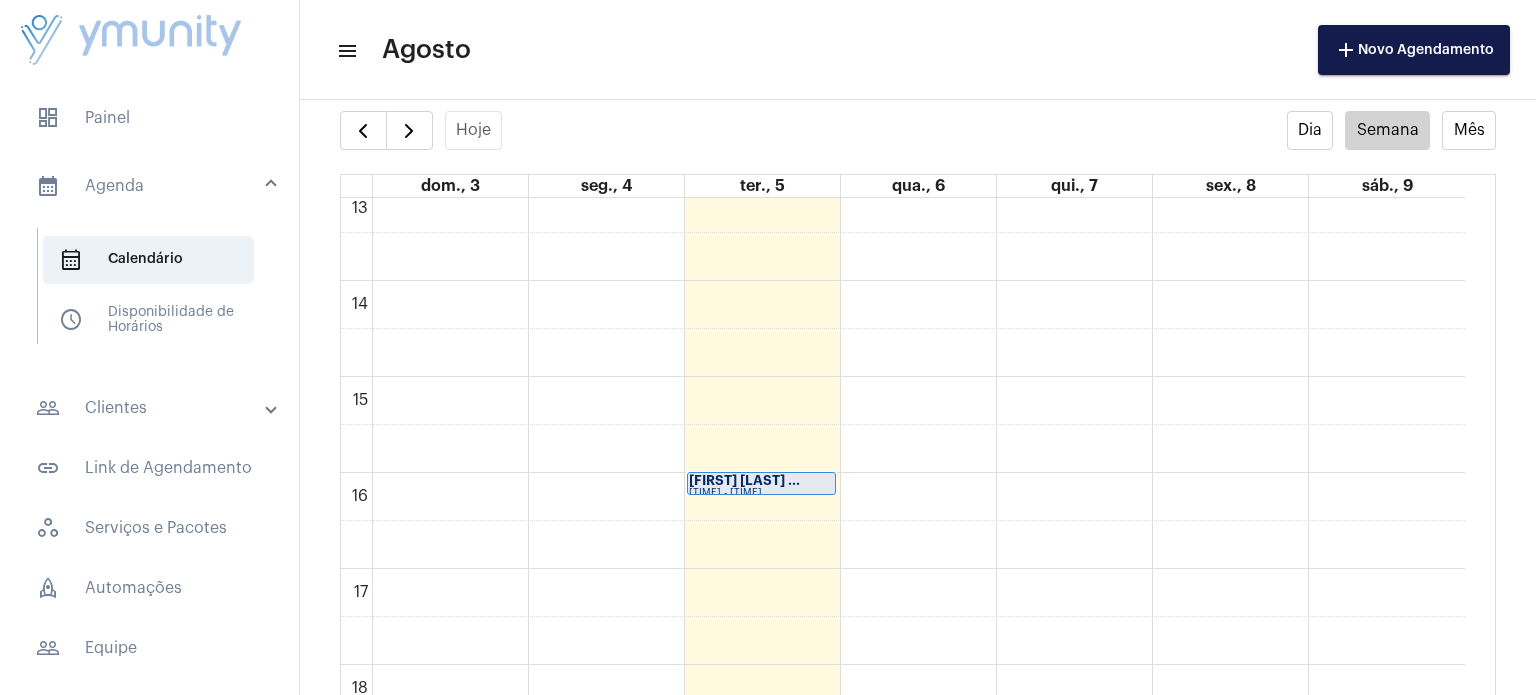 scroll, scrollTop: 1278, scrollLeft: 0, axis: vertical 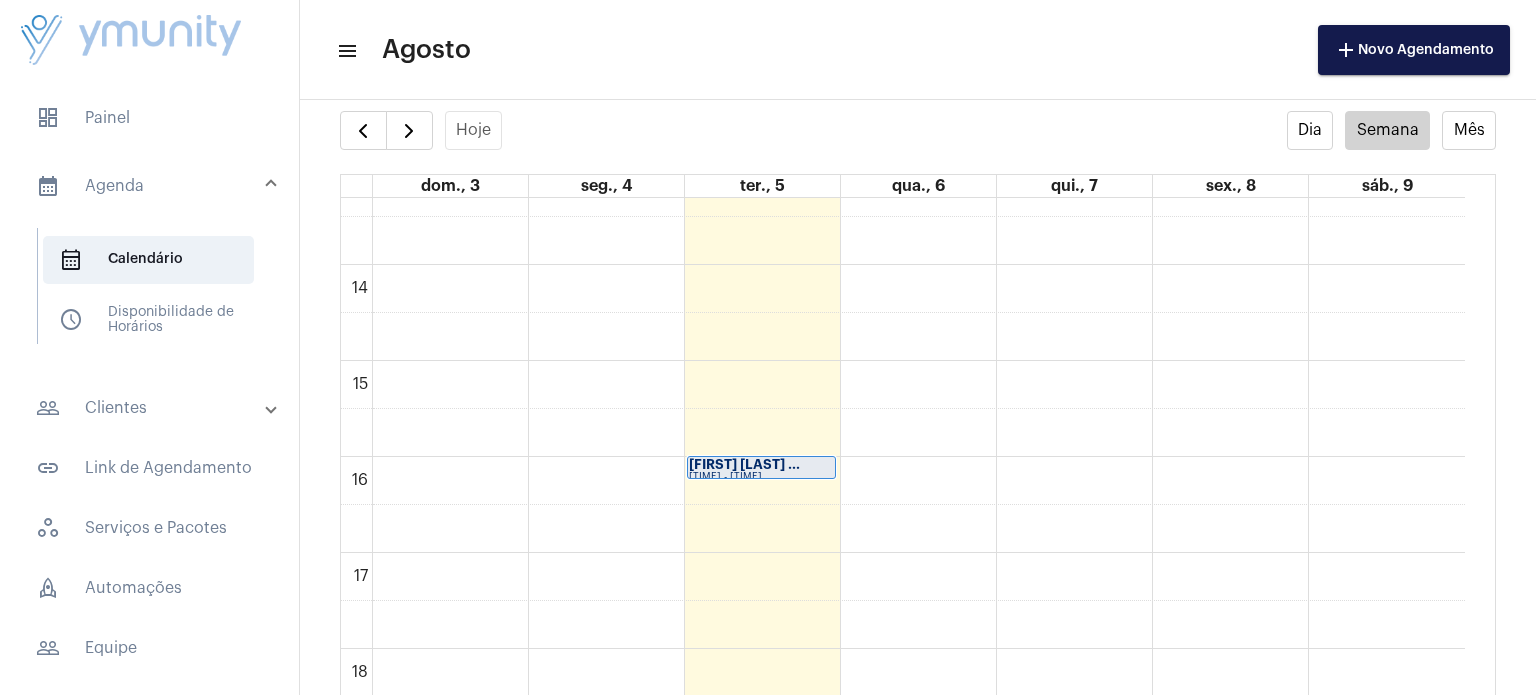 click on "[TIME] - [TIME]" 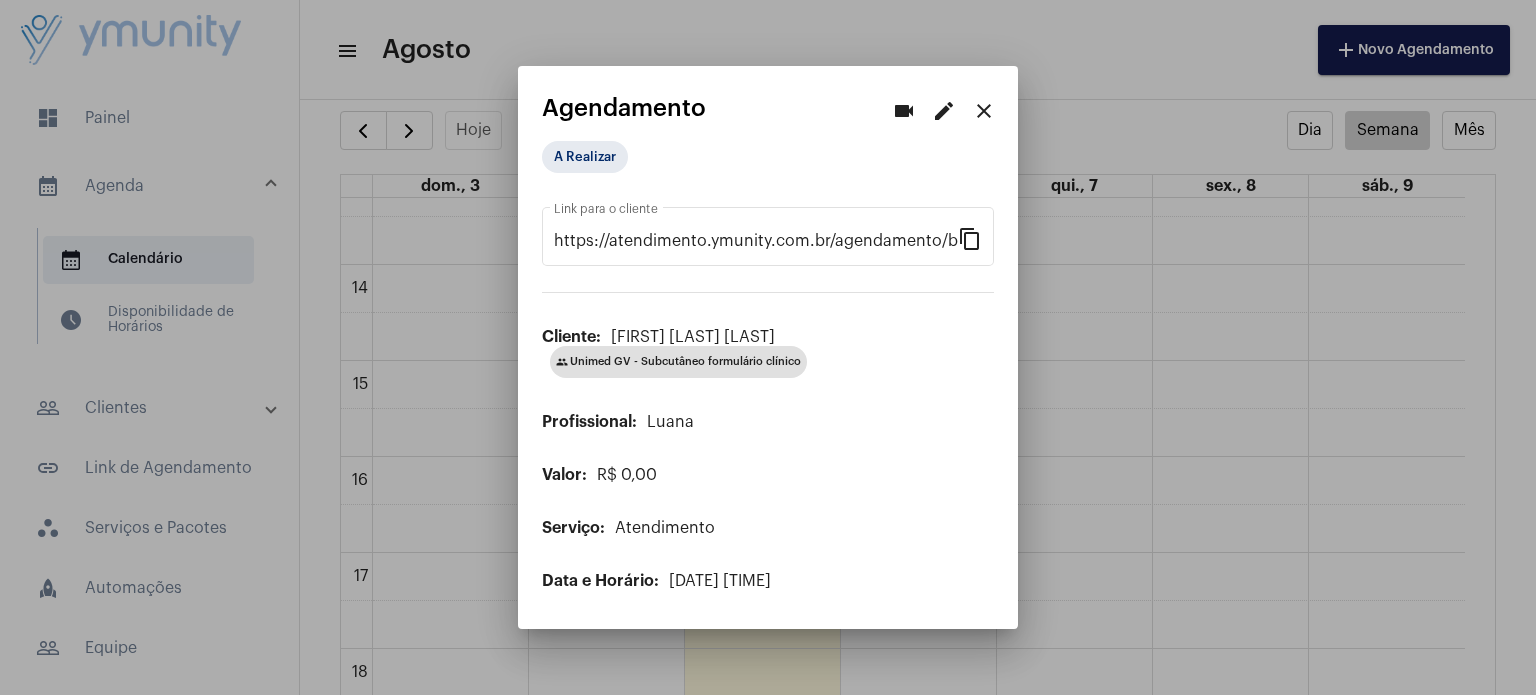 click at bounding box center [768, 347] 